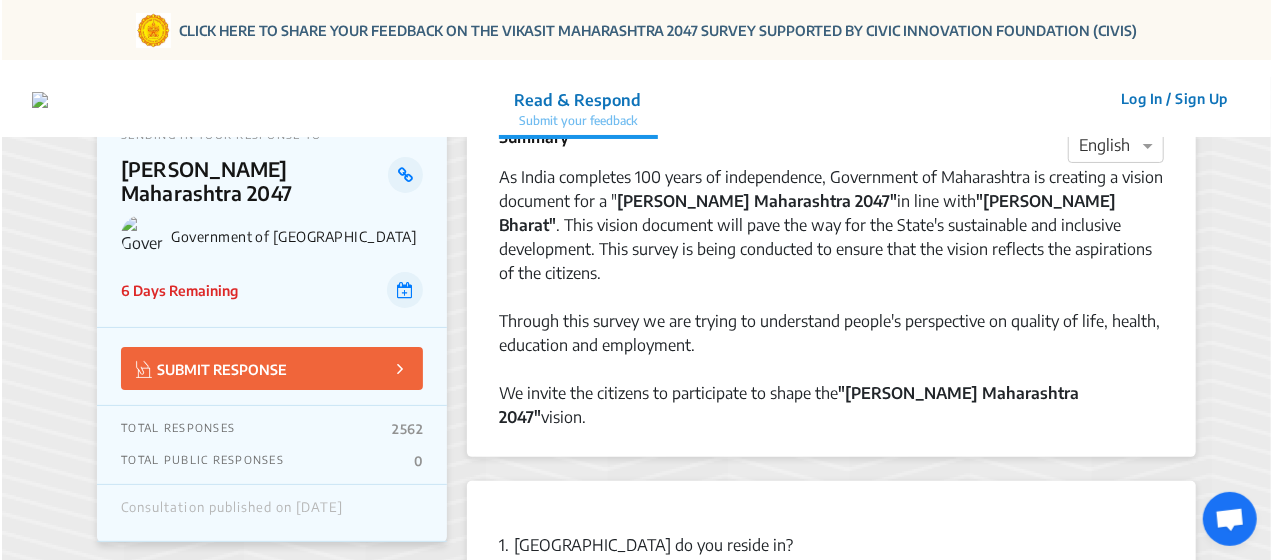 scroll, scrollTop: 100, scrollLeft: 0, axis: vertical 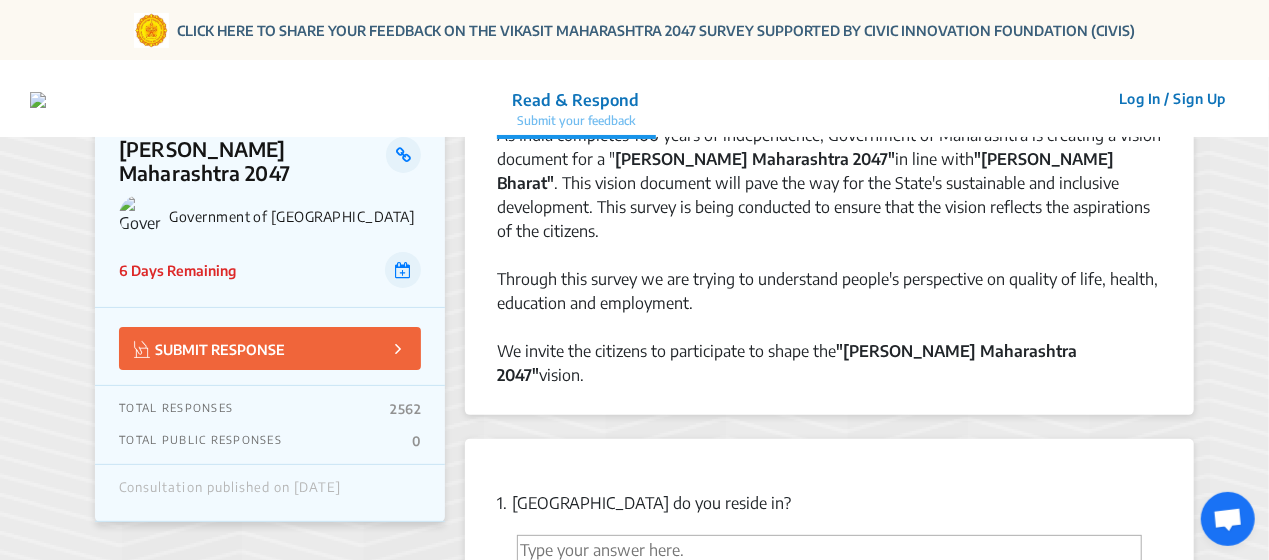click on "SUBMIT RESPONSE" 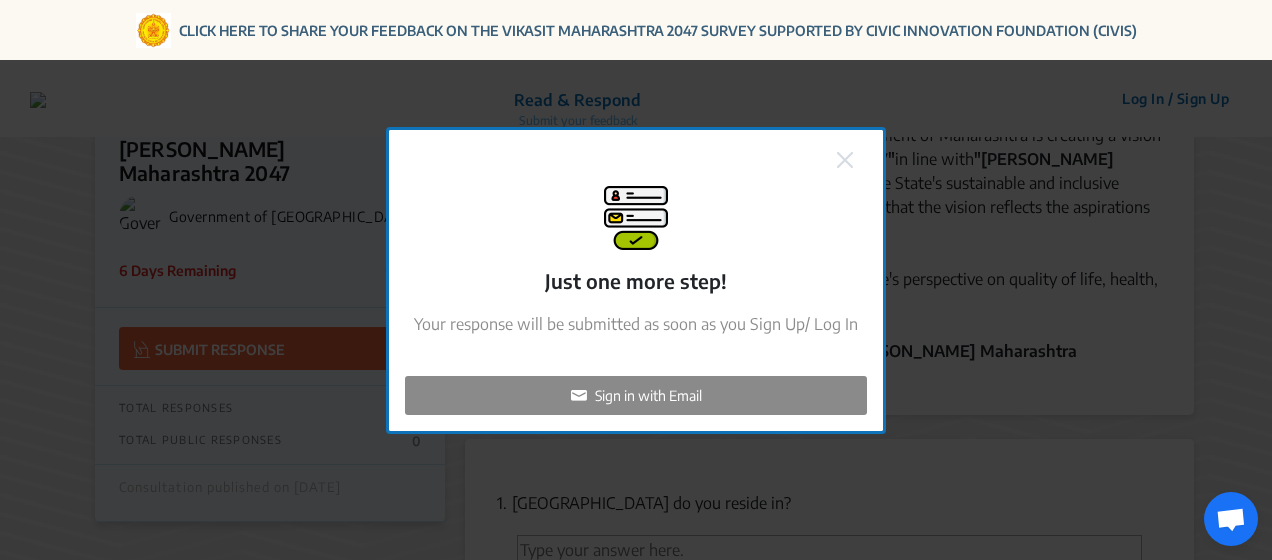 click on "Sign in with Email" 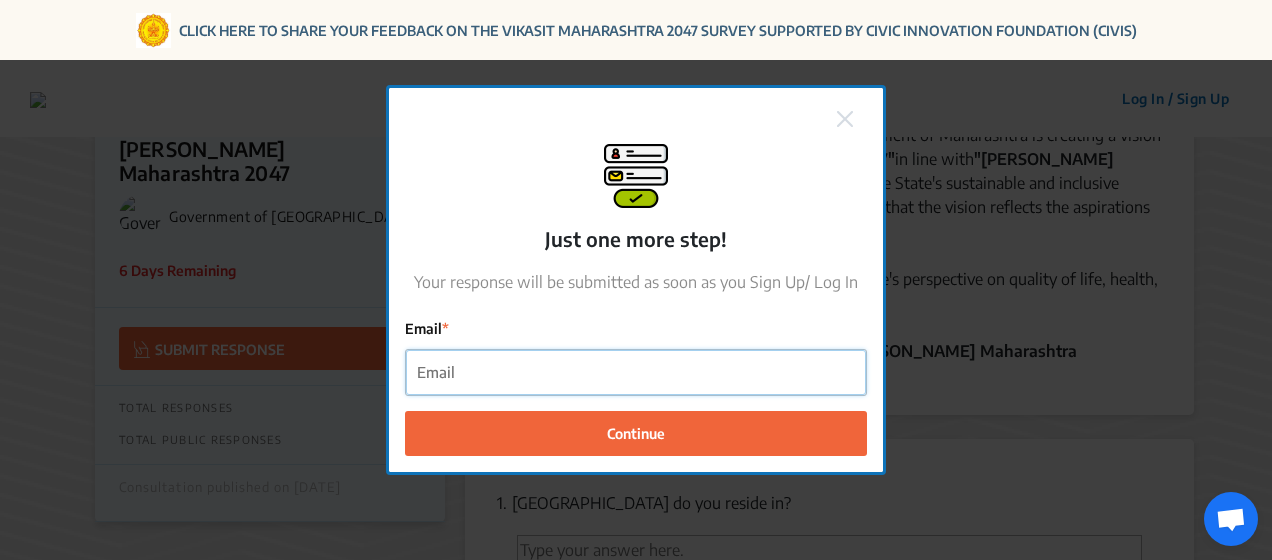 click on "Email" at bounding box center [636, 372] 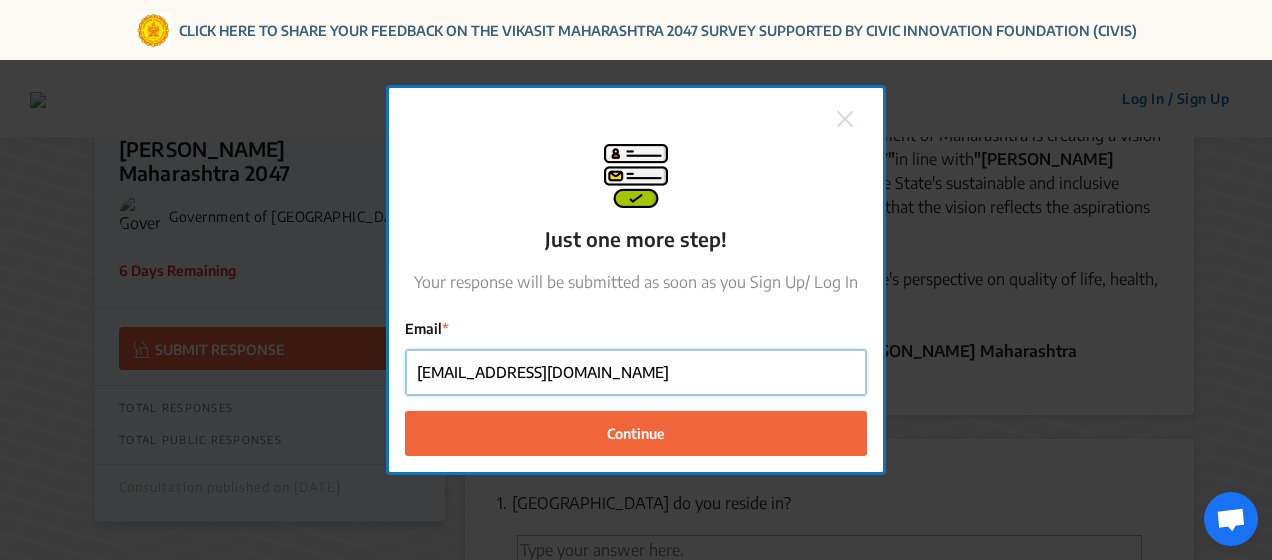 type on "[PERSON_NAME][EMAIL_ADDRESS][PERSON_NAME][DOMAIN_NAME]" 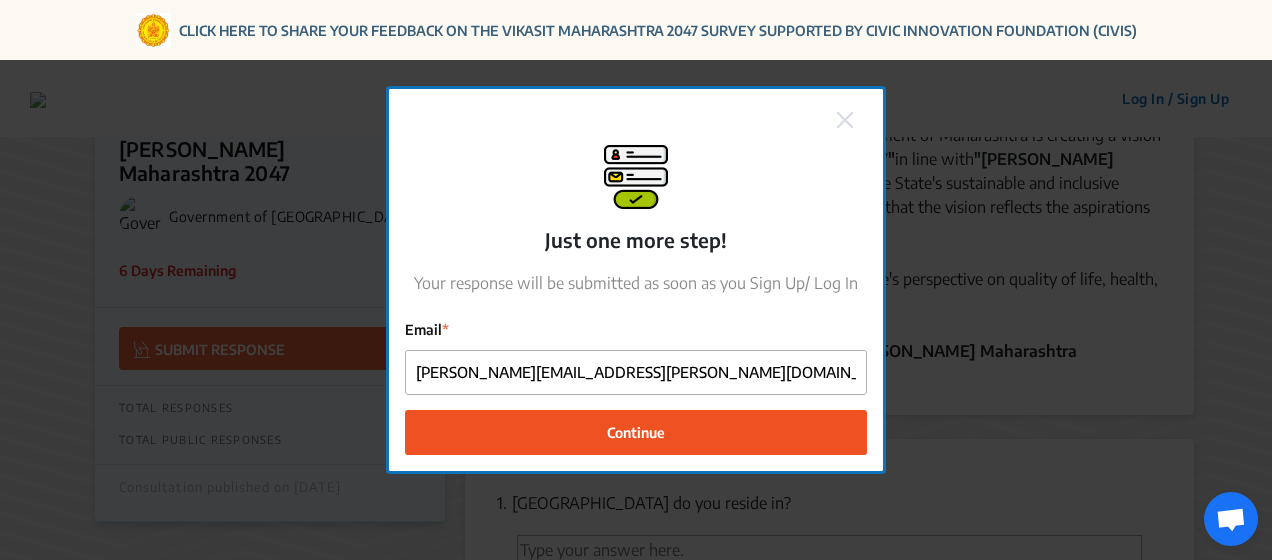 click on "Continue" 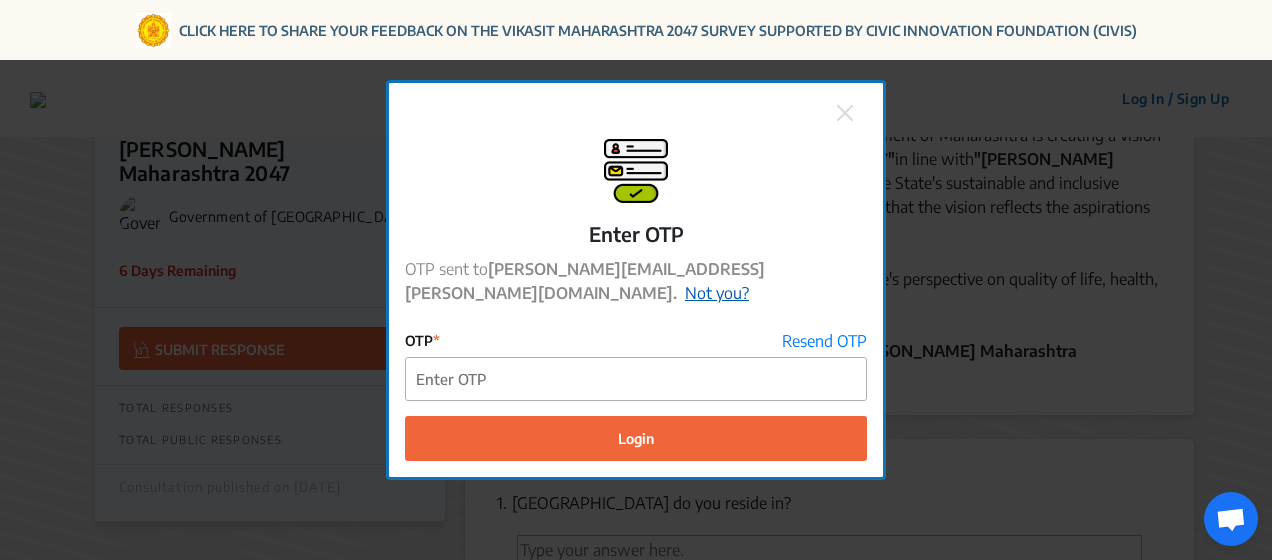 click on "Not you?" 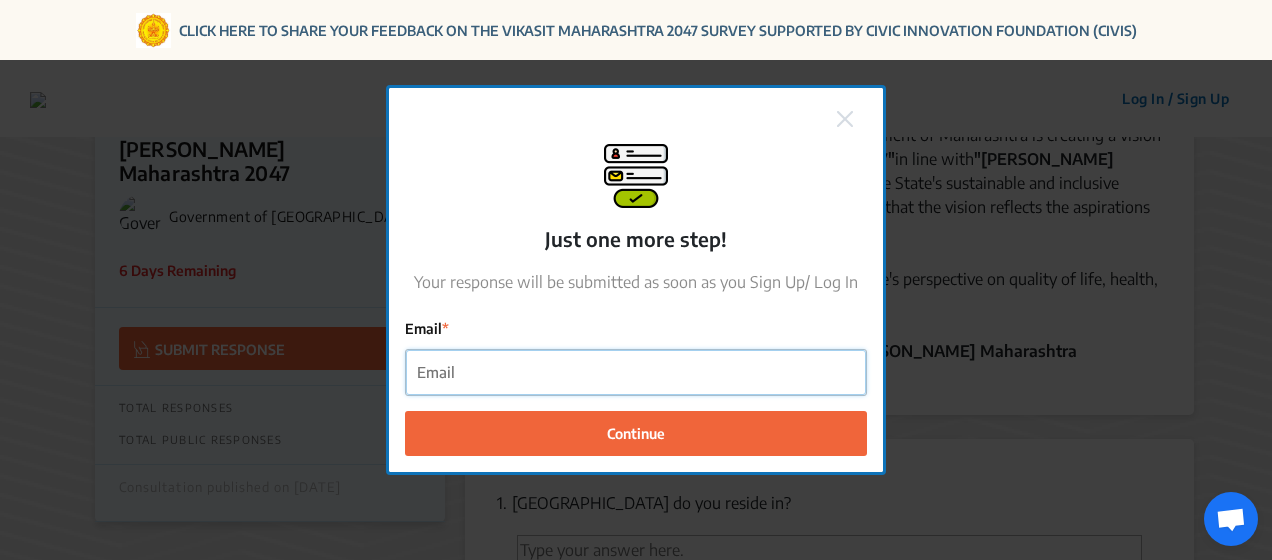 click on "Email" at bounding box center [636, 372] 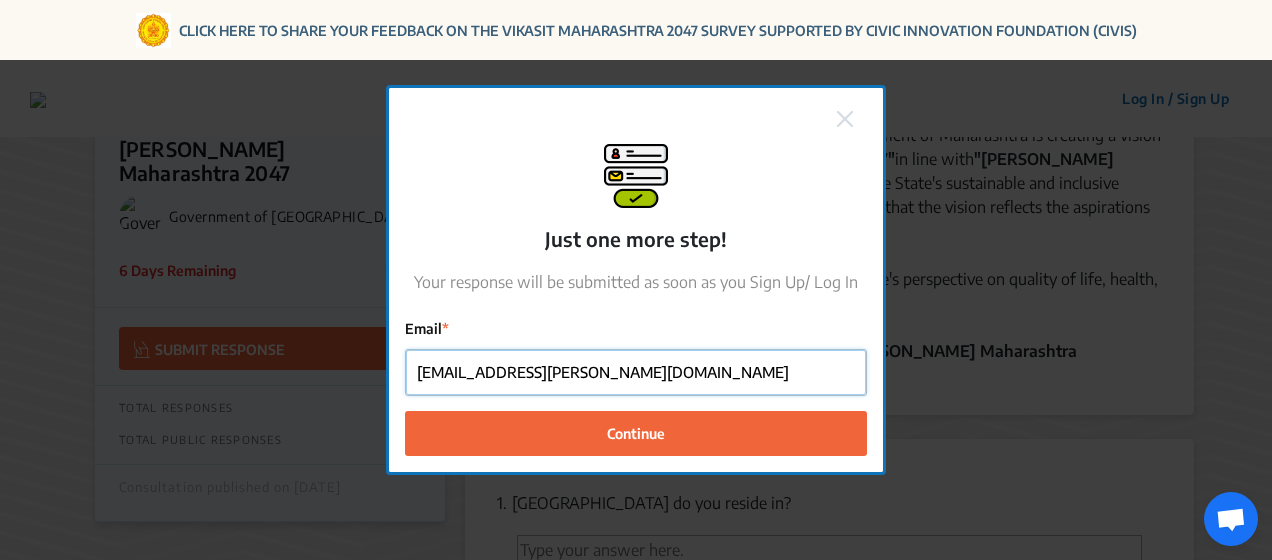 drag, startPoint x: 650, startPoint y: 375, endPoint x: 320, endPoint y: 372, distance: 330.01364 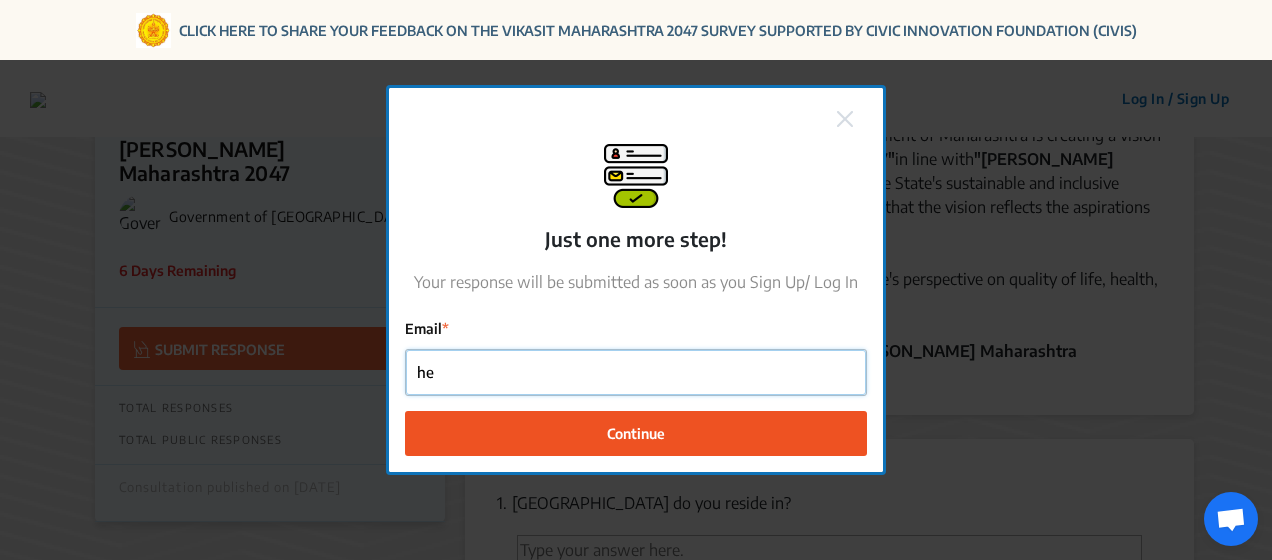 type on "h" 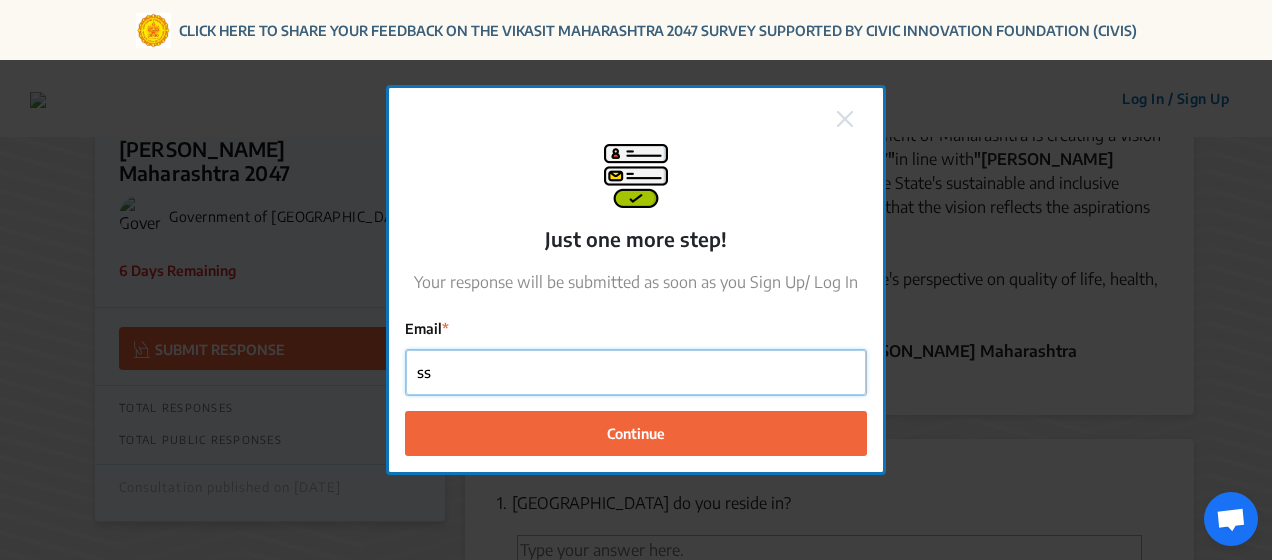 click on "ss" at bounding box center [636, 372] 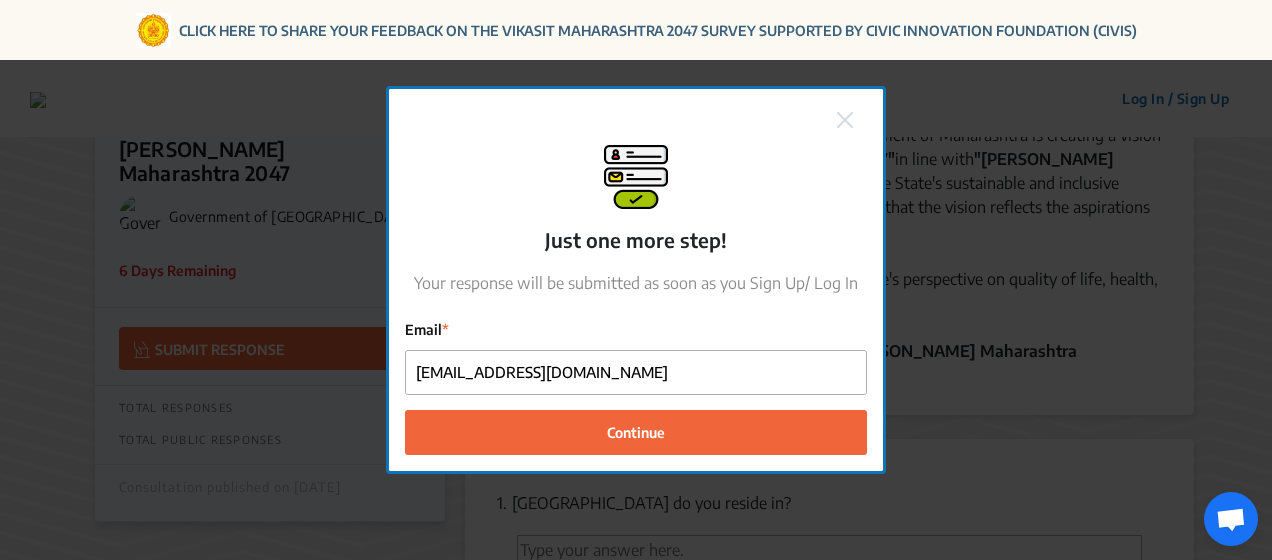 type 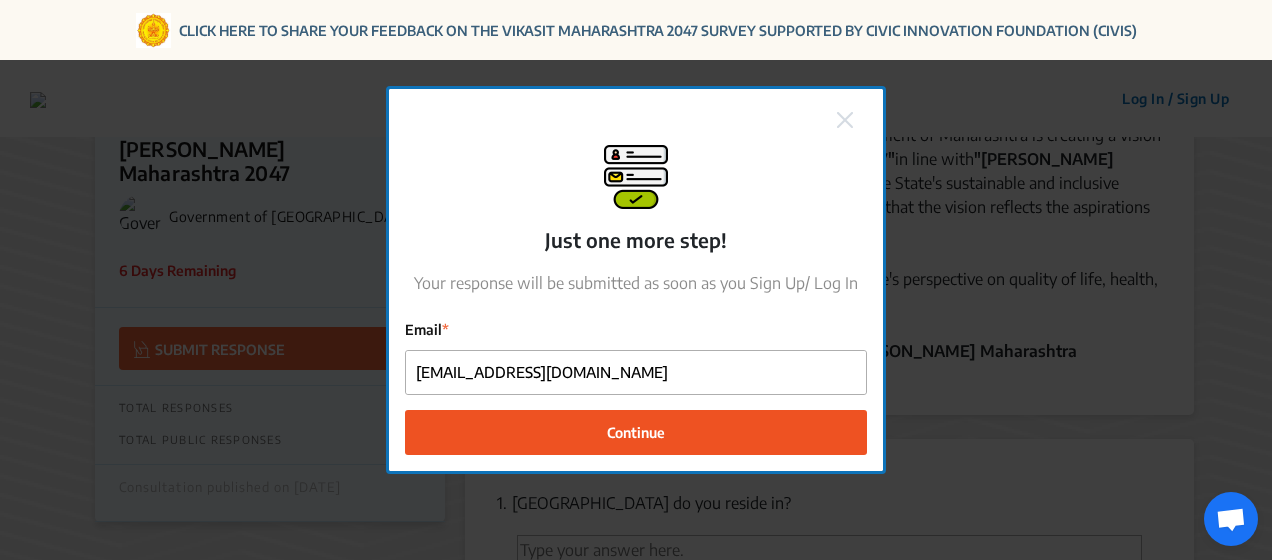 click on "Continue" 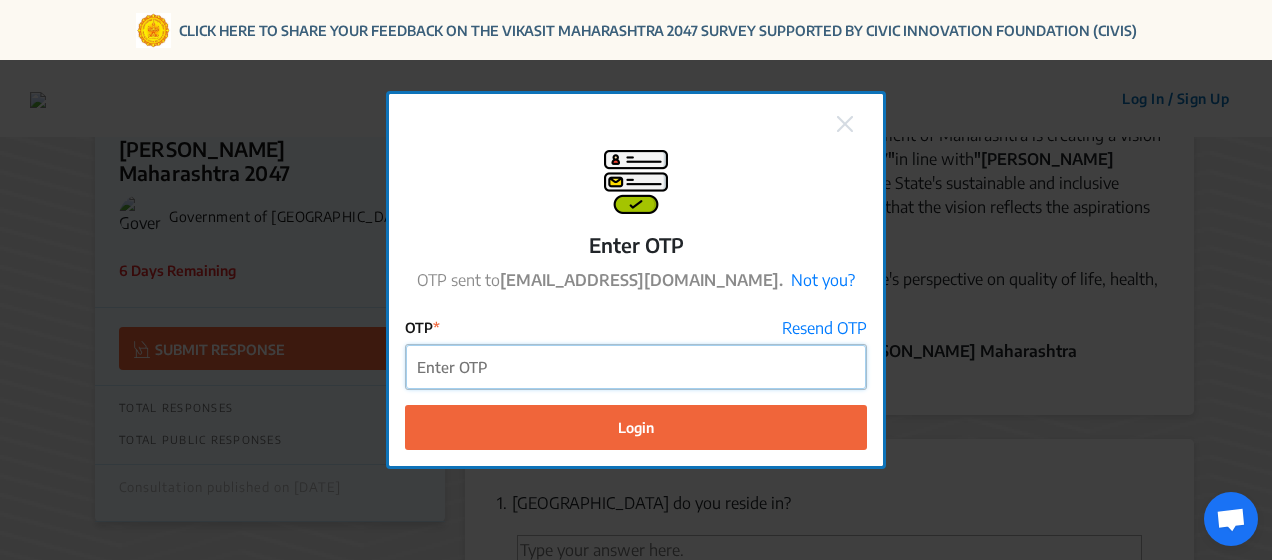 drag, startPoint x: 560, startPoint y: 346, endPoint x: 556, endPoint y: 356, distance: 10.770329 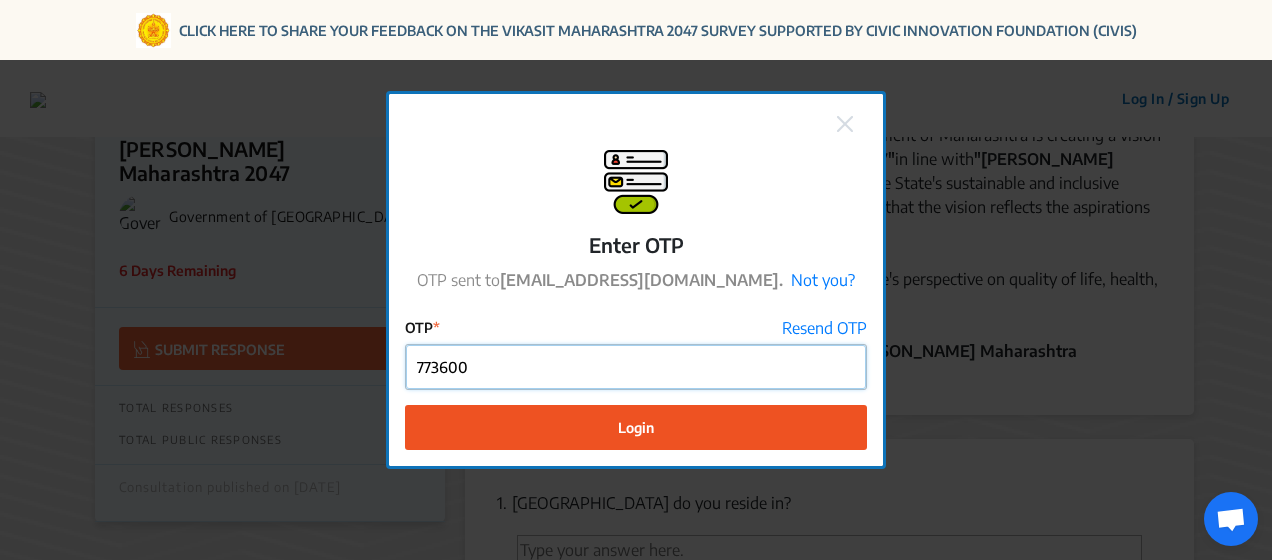 type on "773600" 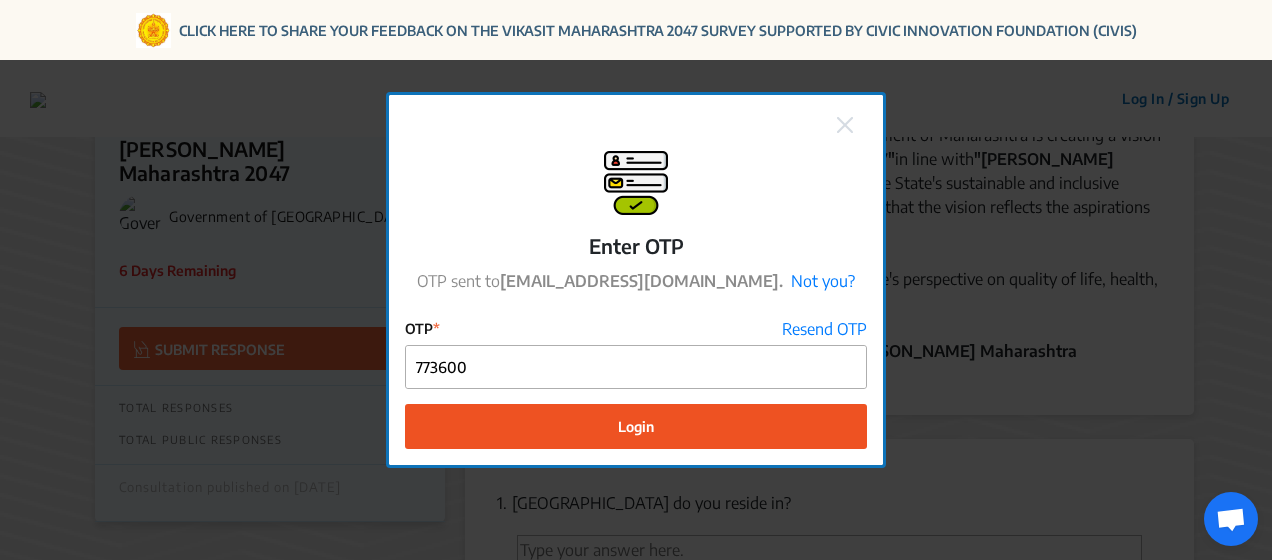 click on "Login" 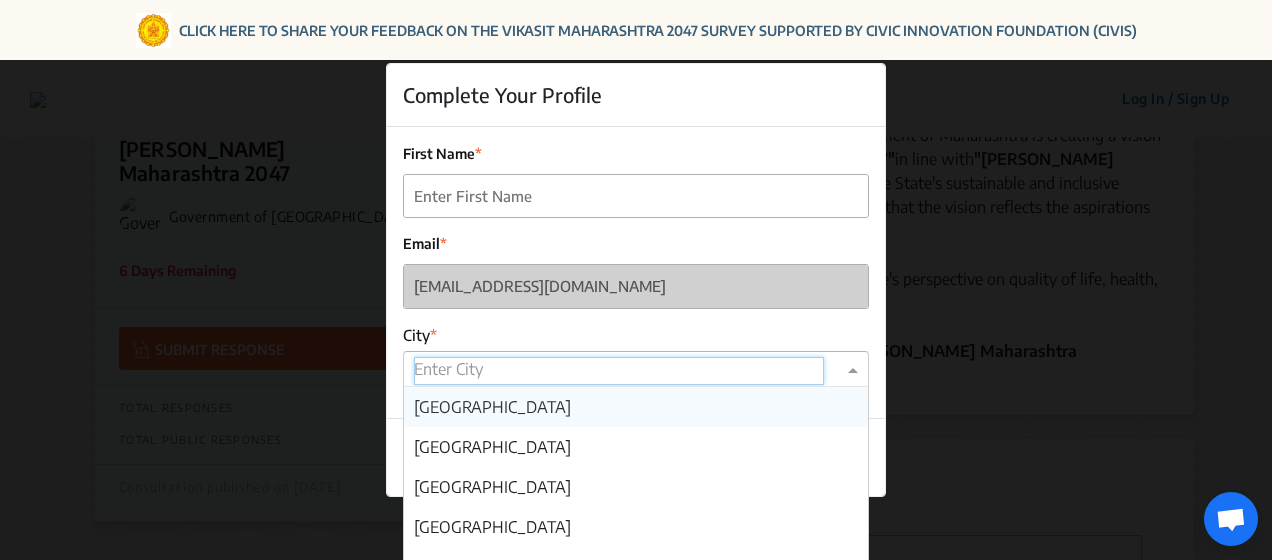 click at bounding box center (855, 369) 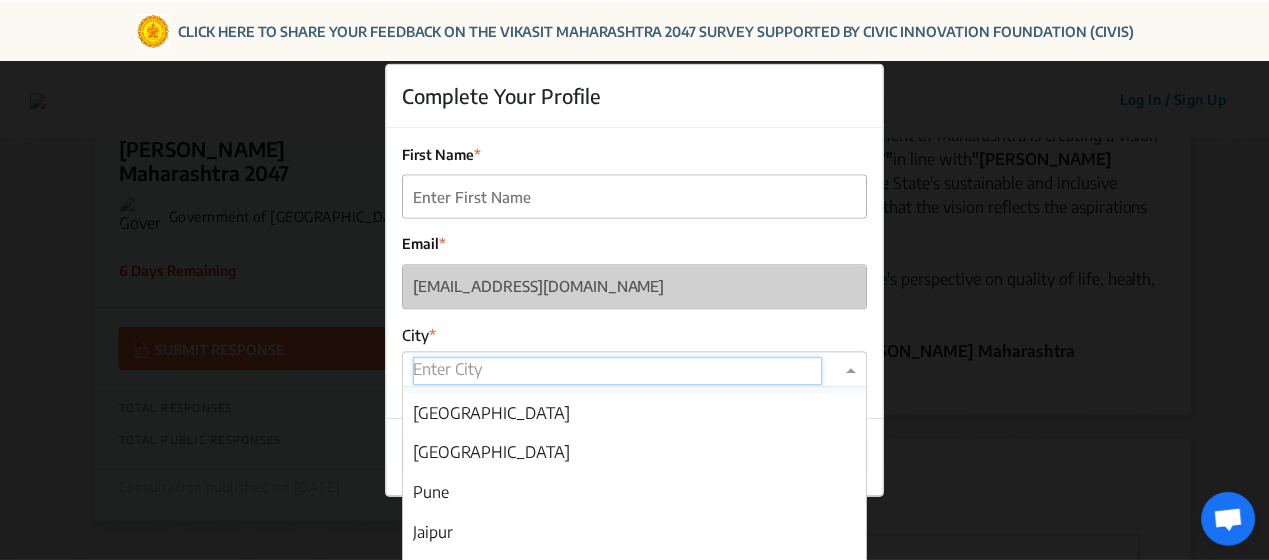 scroll, scrollTop: 200, scrollLeft: 0, axis: vertical 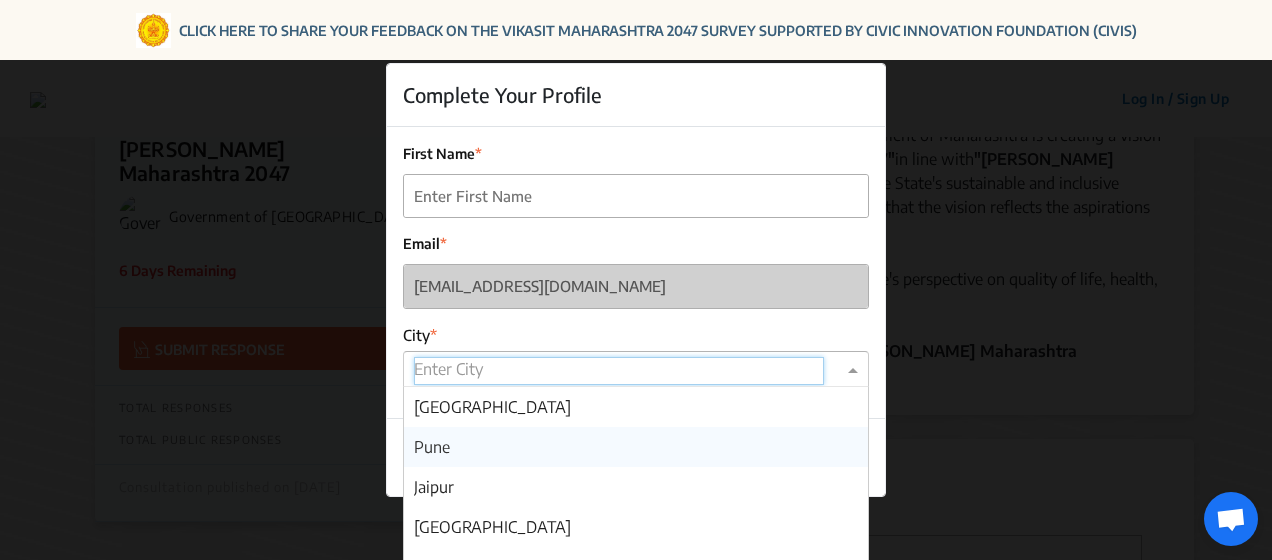 click on "Pune" at bounding box center [636, 447] 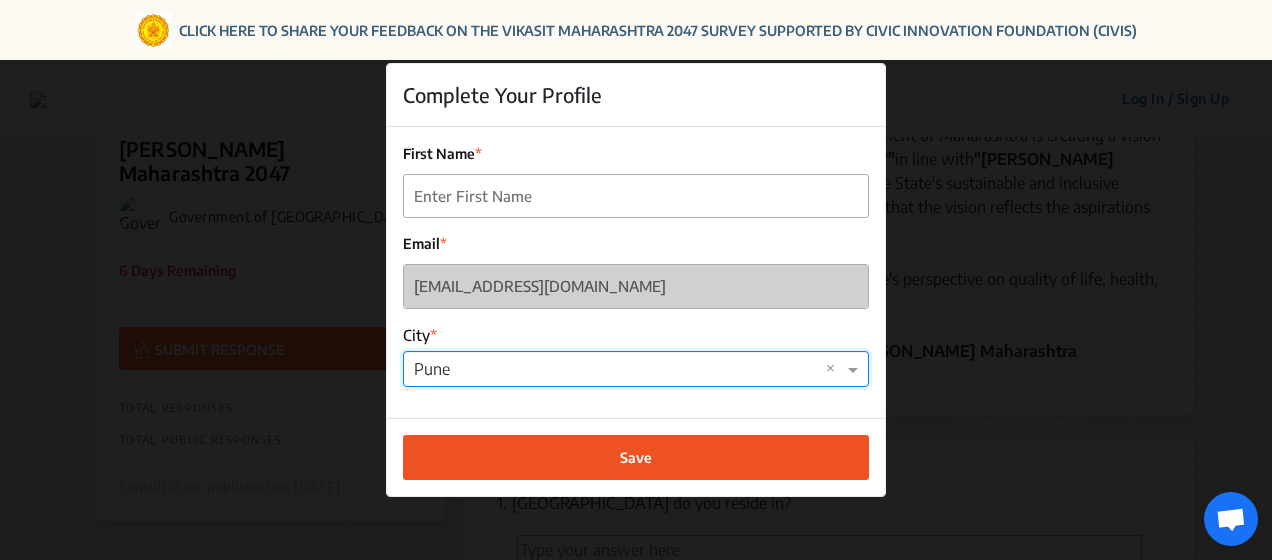 click on "Save" 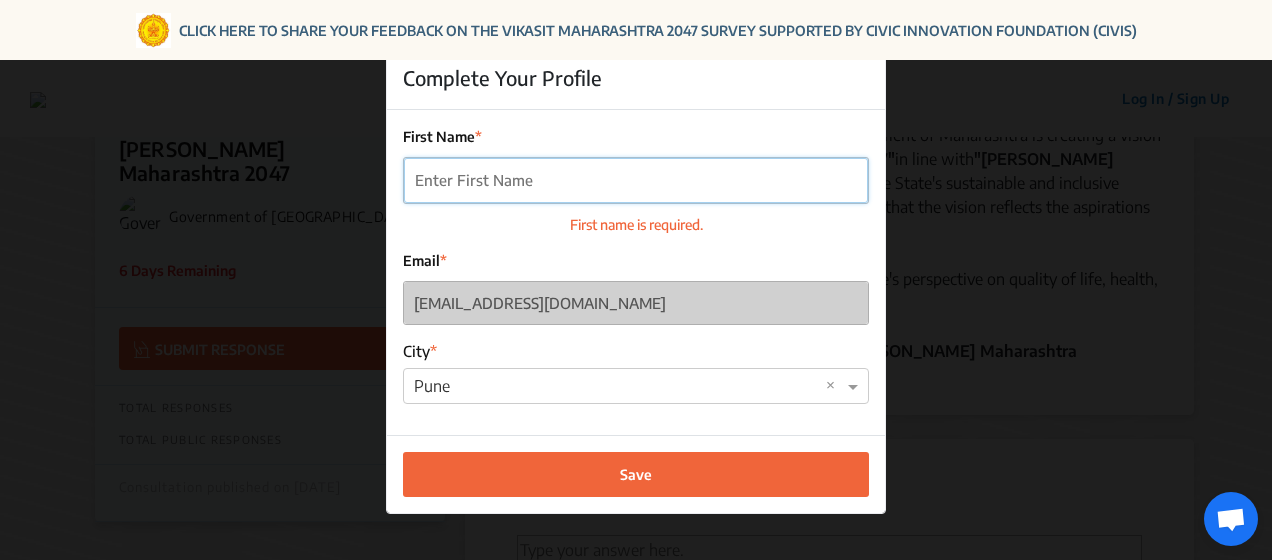 click on "First Name" at bounding box center (636, 180) 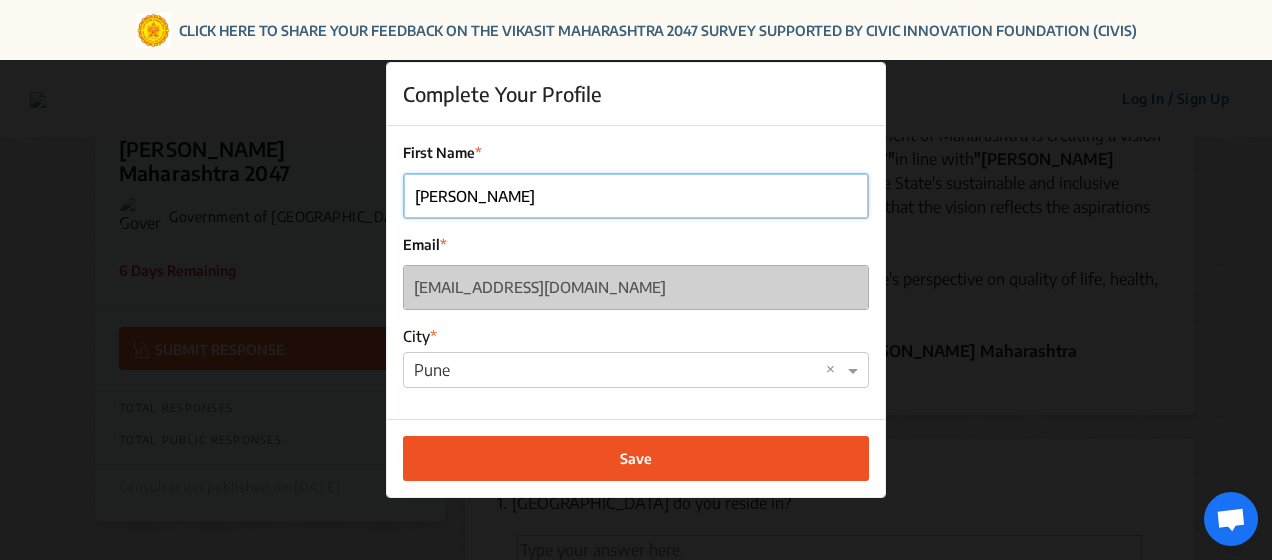type on "[PERSON_NAME]" 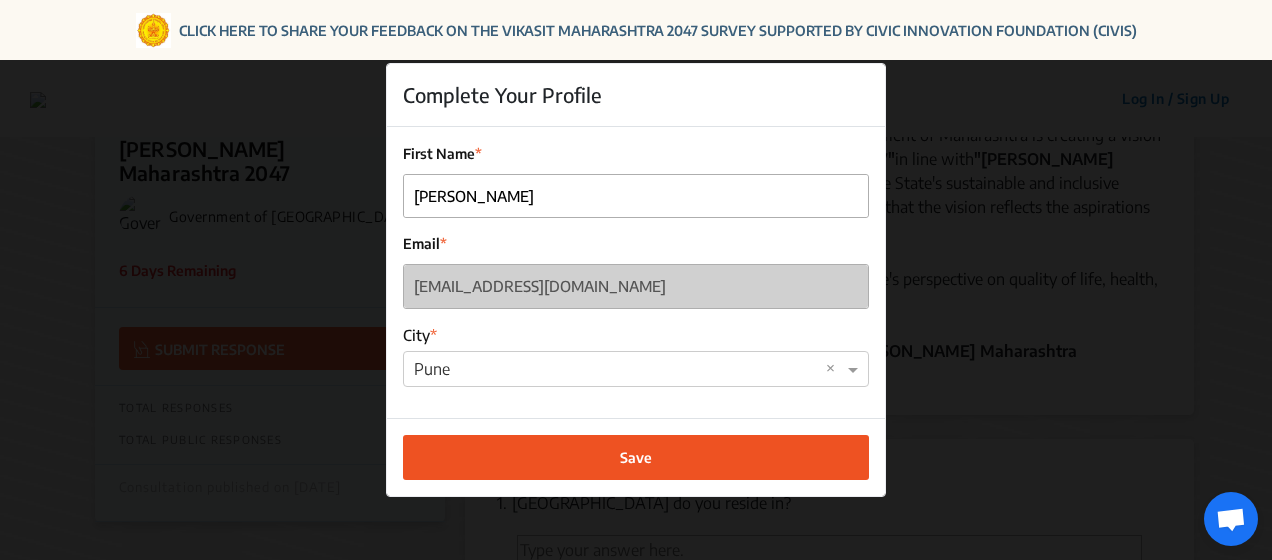 click on "Save" 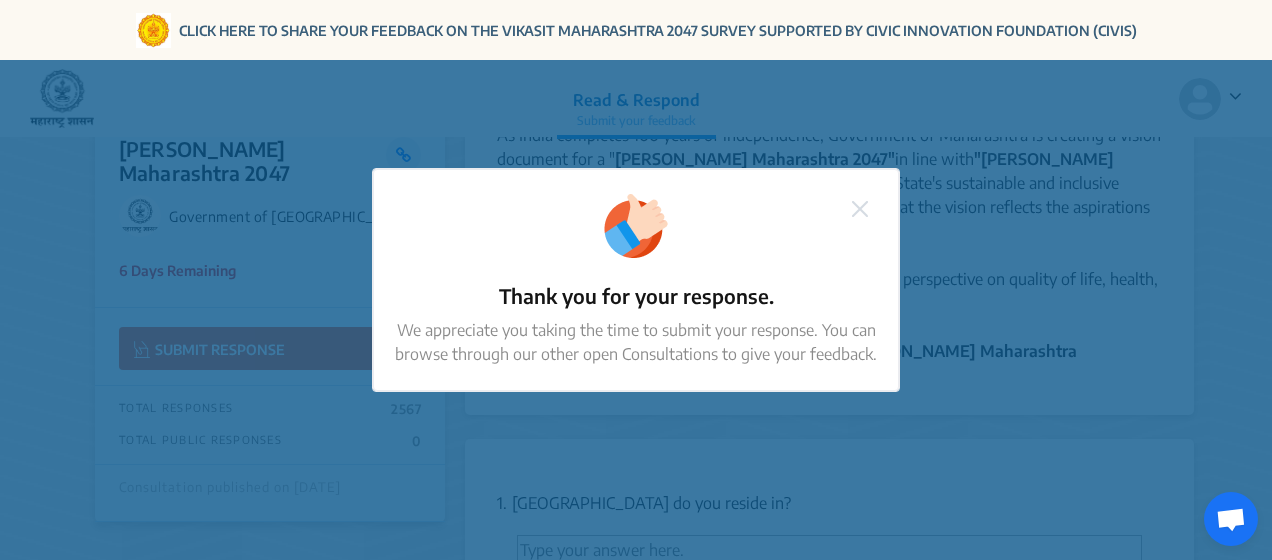 click 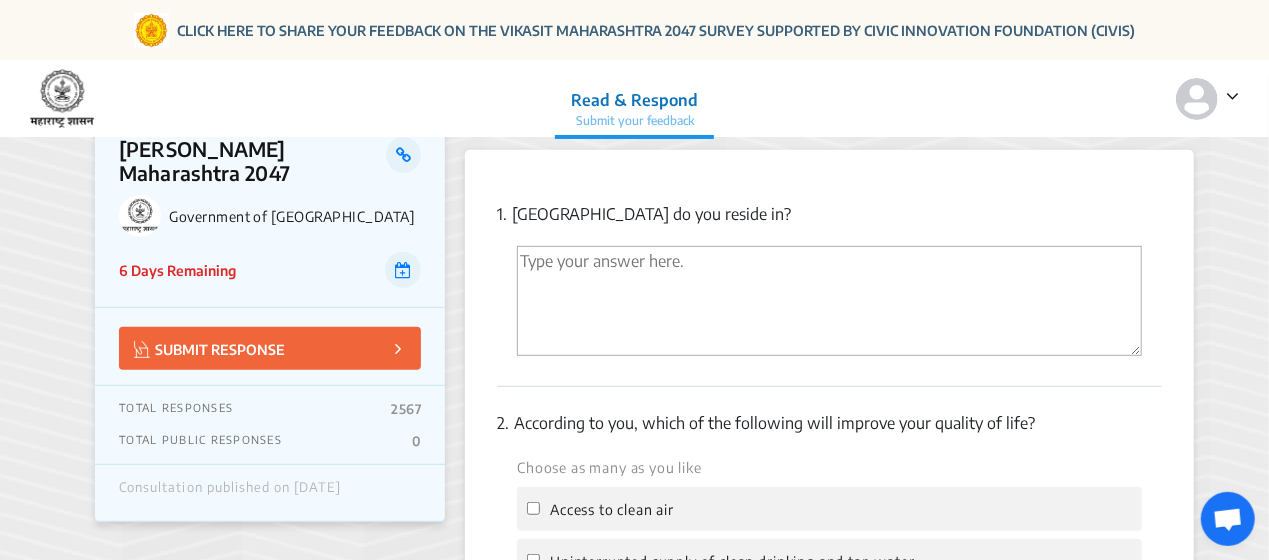 scroll, scrollTop: 400, scrollLeft: 0, axis: vertical 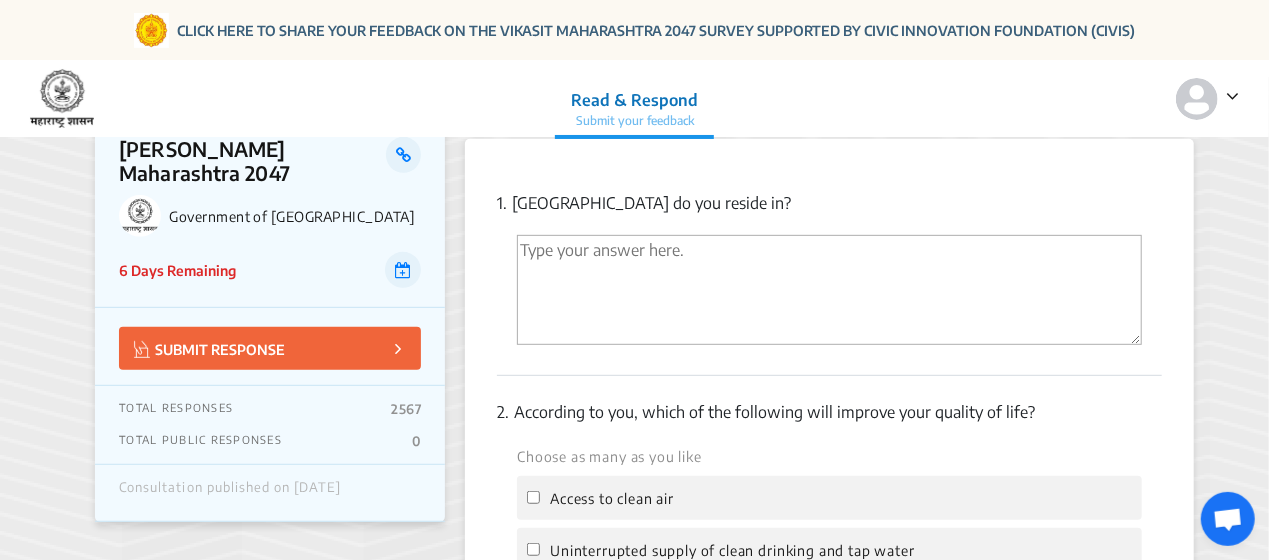 click at bounding box center (829, 290) 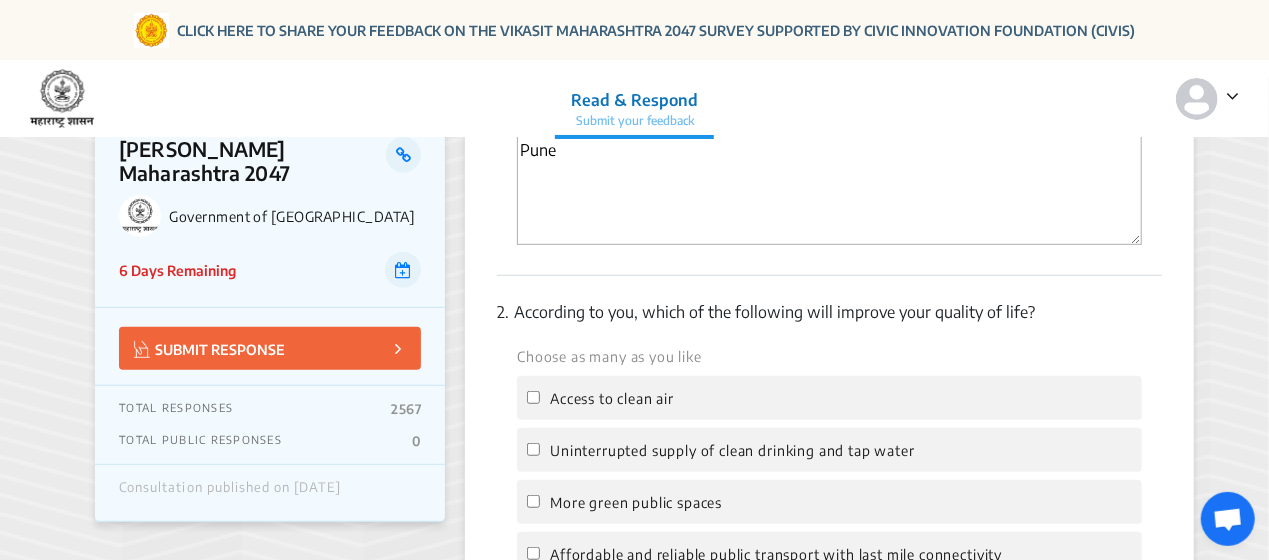 scroll, scrollTop: 600, scrollLeft: 0, axis: vertical 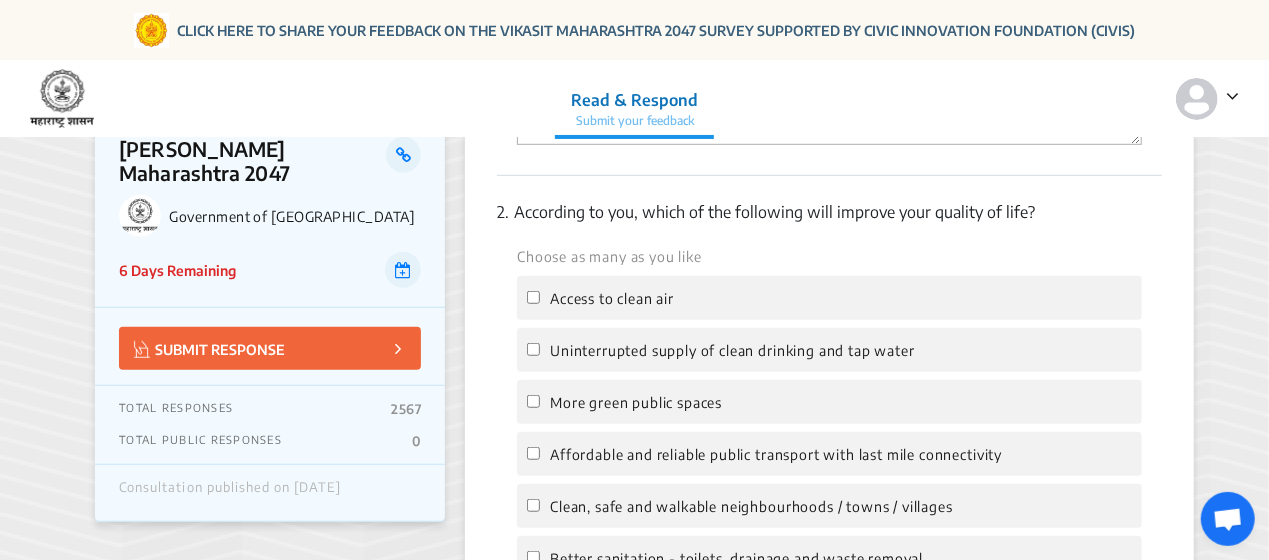 type on "Pune" 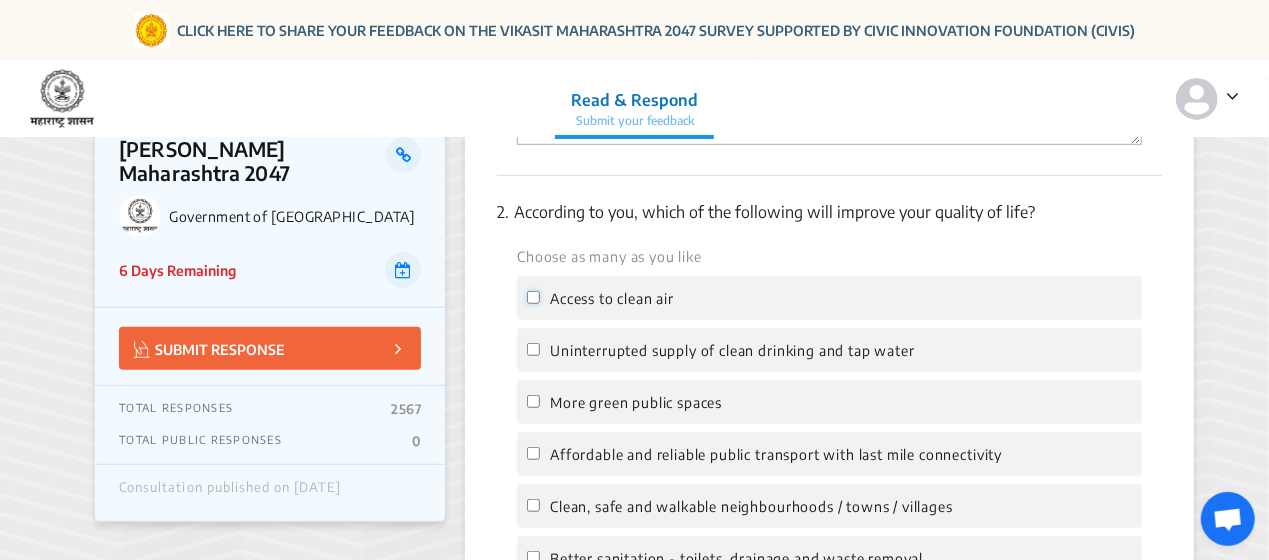 click on "Access to clean air" 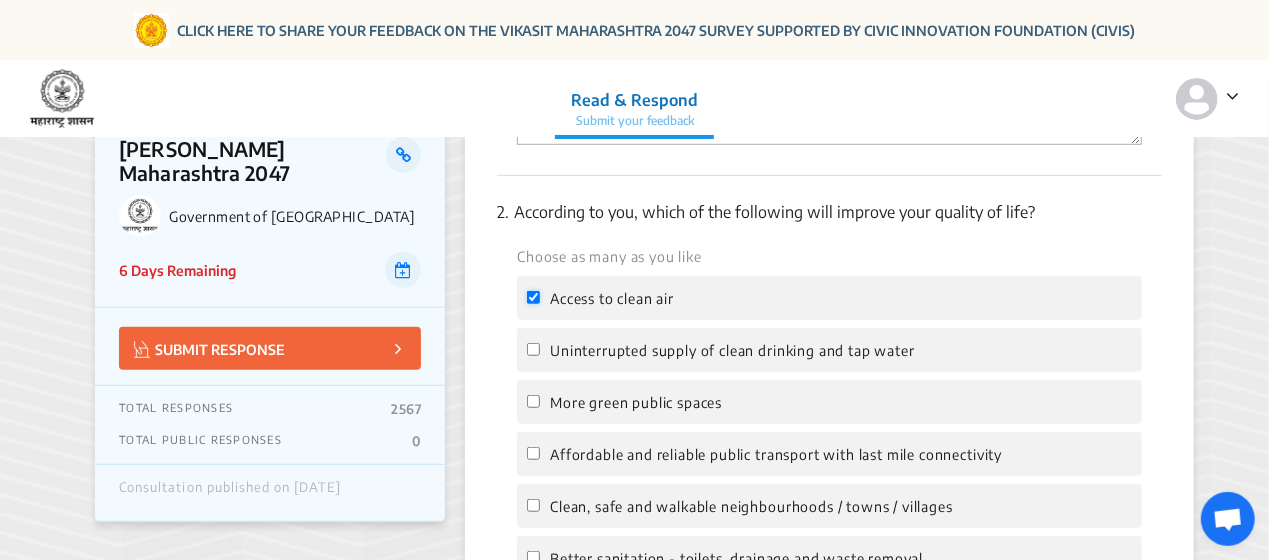 checkbox on "true" 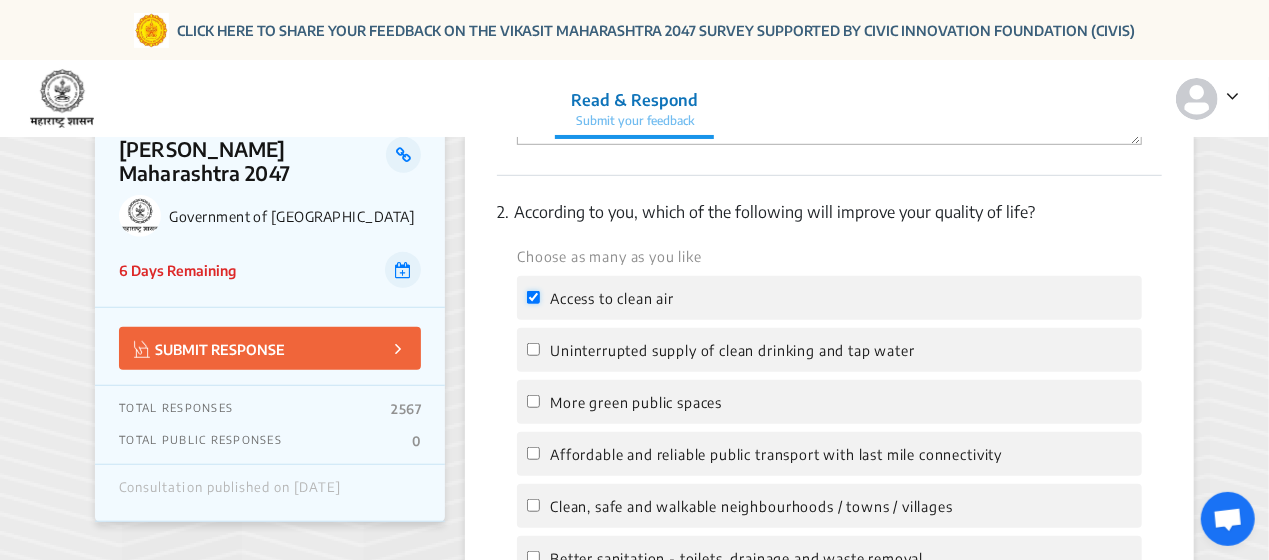 scroll, scrollTop: 700, scrollLeft: 0, axis: vertical 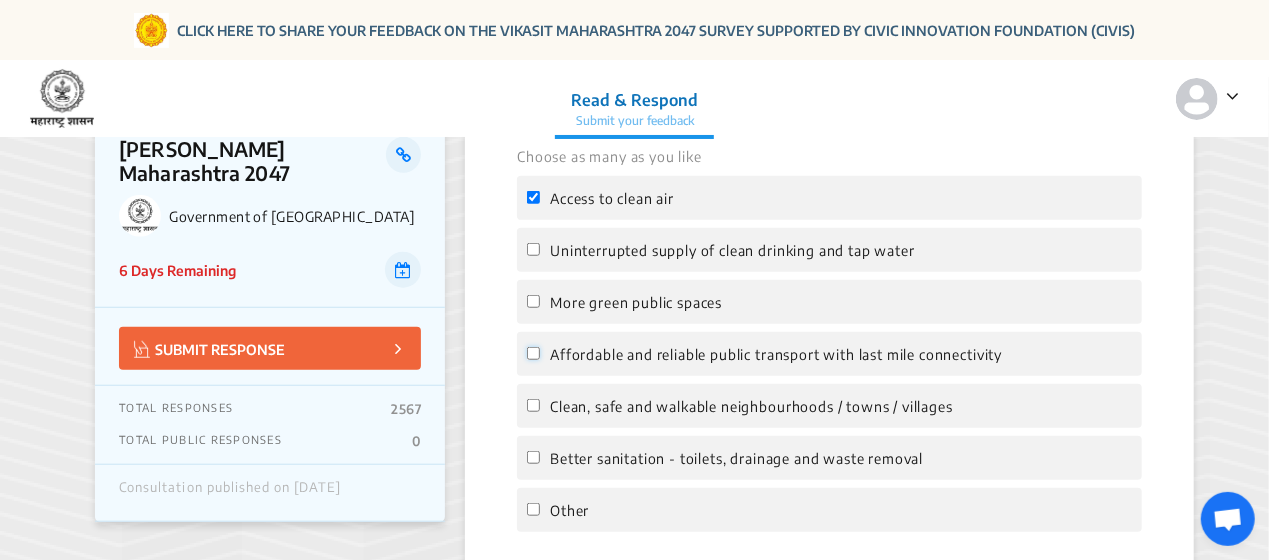 click on "Affordable and reliable public transport with last mile connectivity" 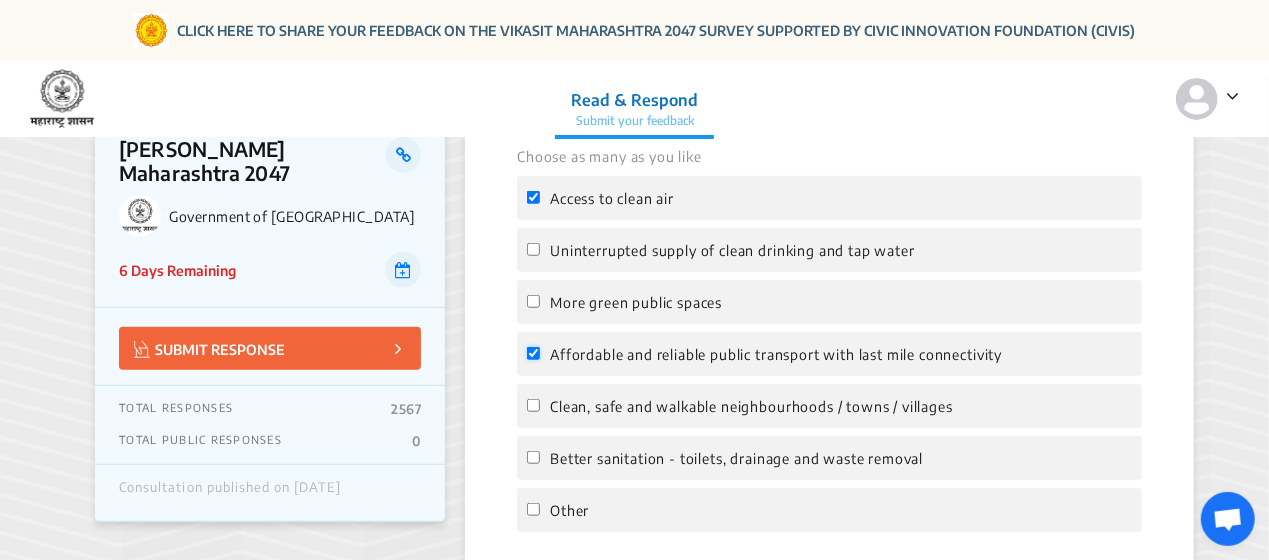 checkbox on "true" 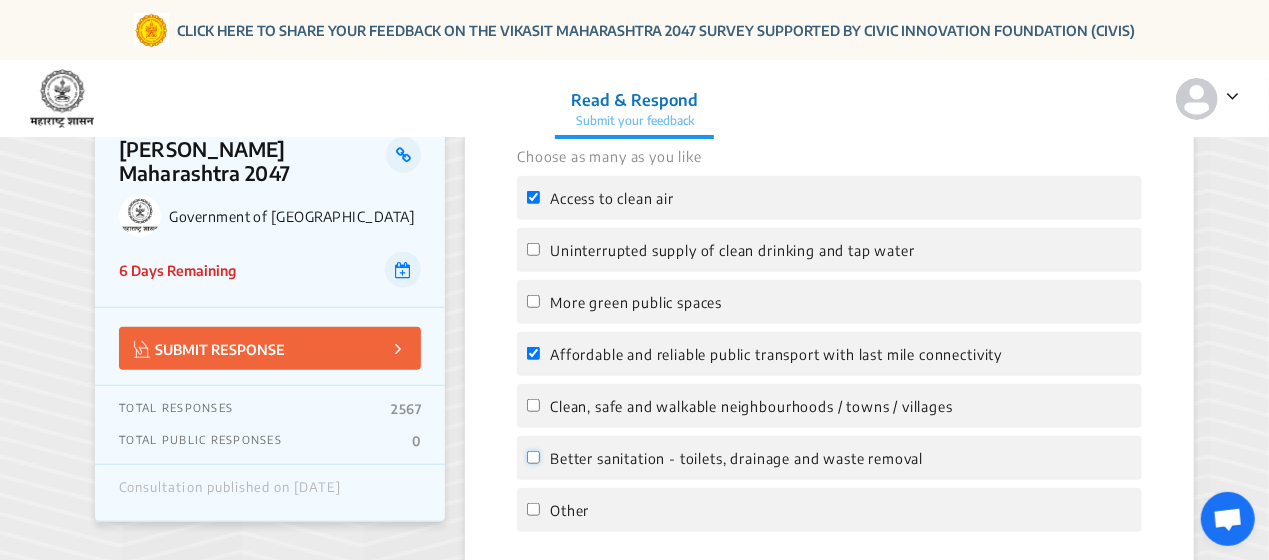 click on "Better sanitation - toilets, drainage and waste removal" 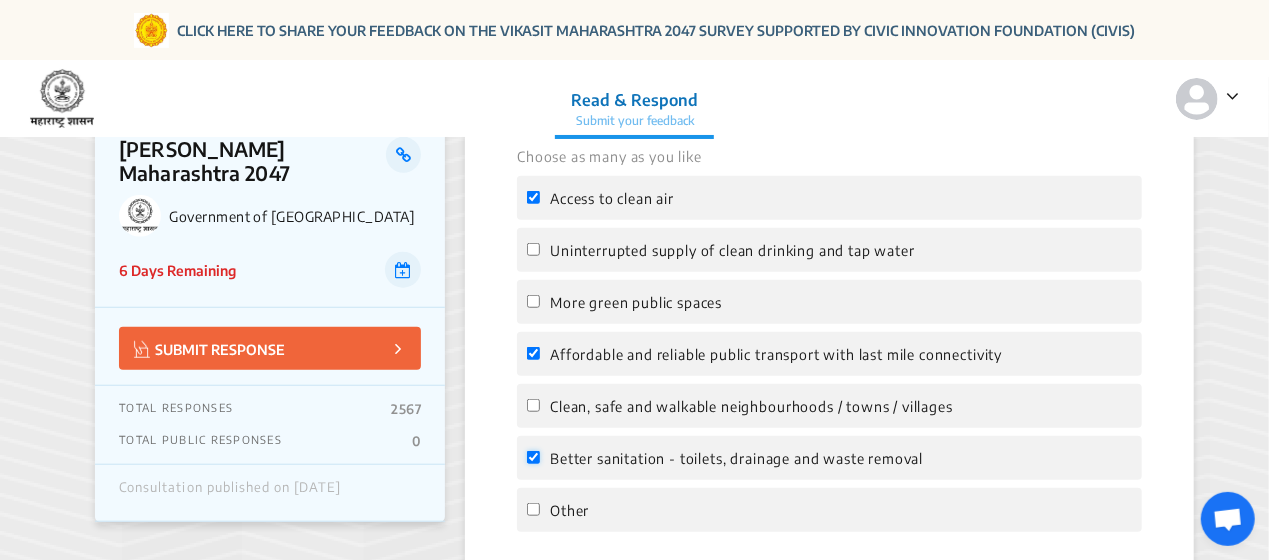 checkbox on "true" 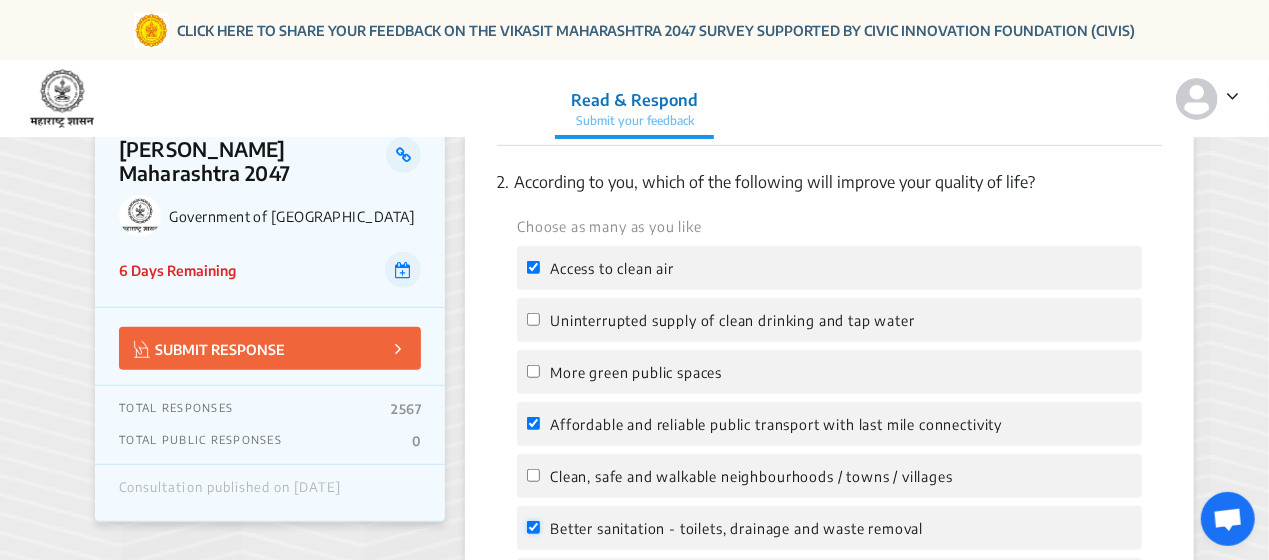 scroll, scrollTop: 600, scrollLeft: 0, axis: vertical 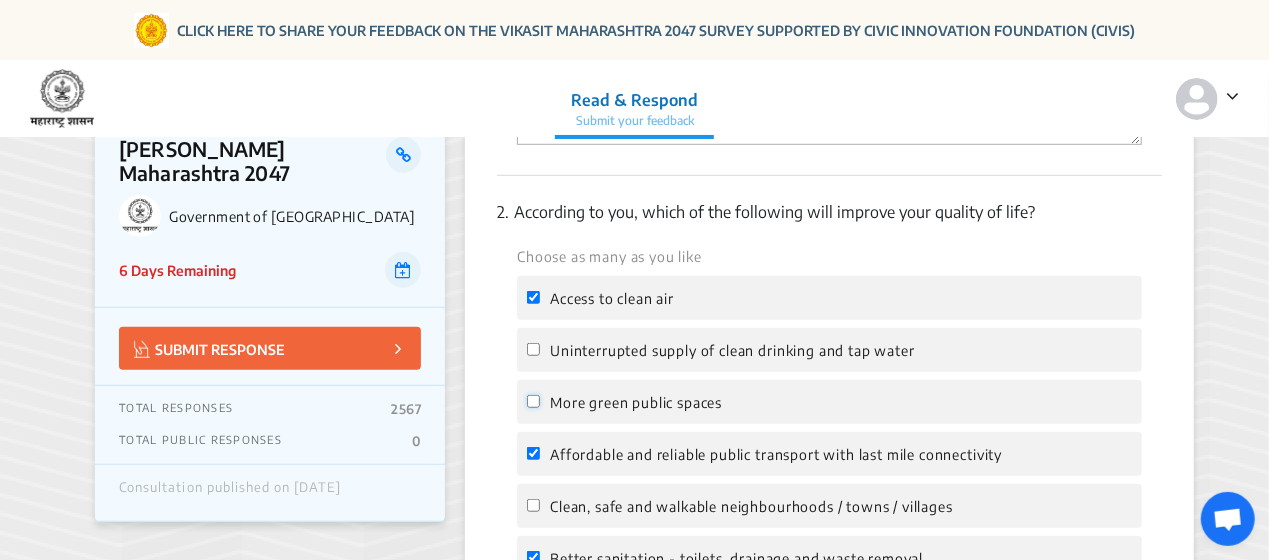 click on "More green public spaces" 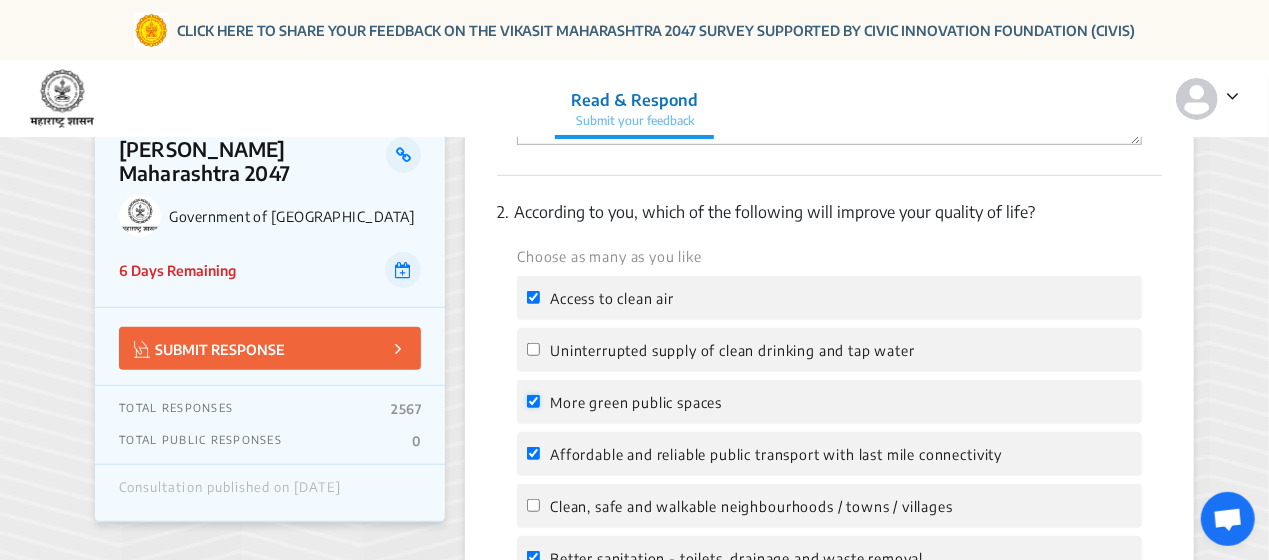 checkbox on "true" 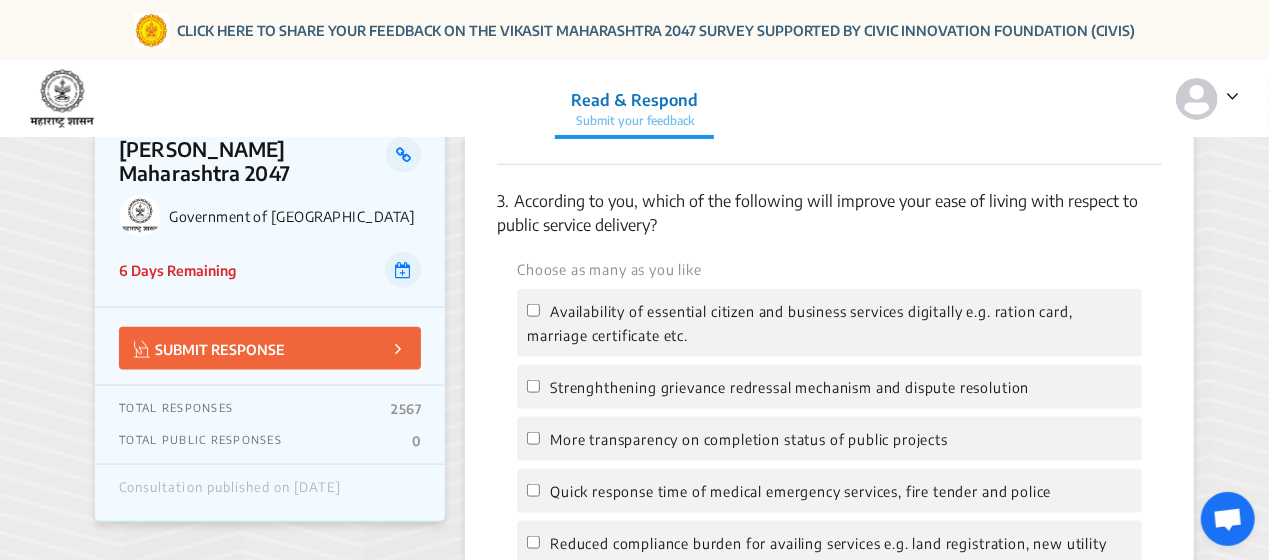 scroll, scrollTop: 1200, scrollLeft: 0, axis: vertical 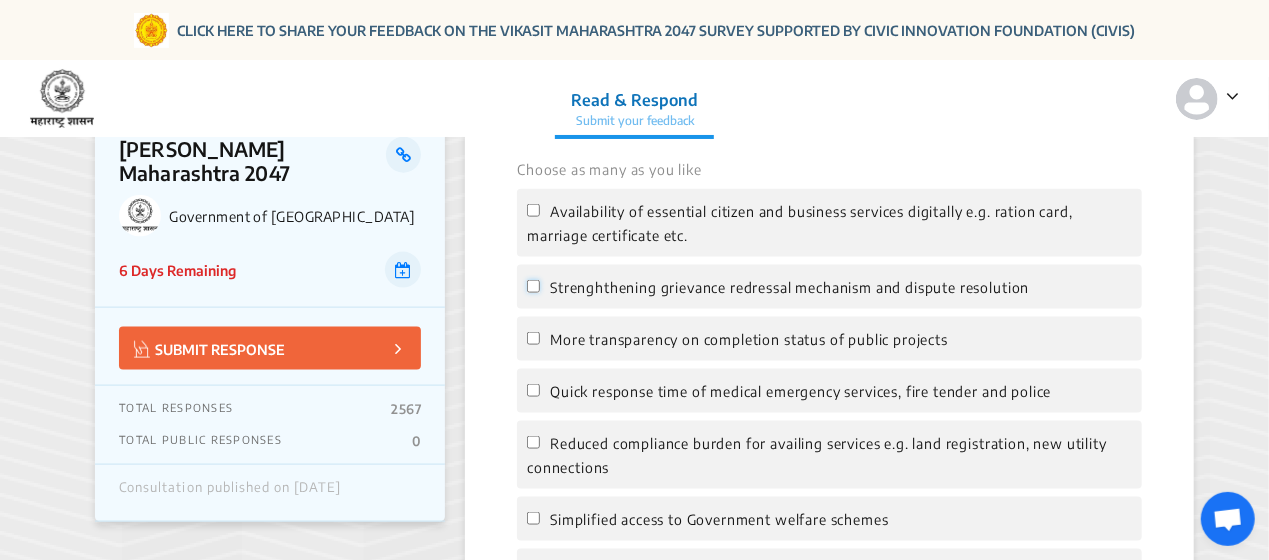 click on "Strenghthening grievance redressal mechanism and dispute resolution" 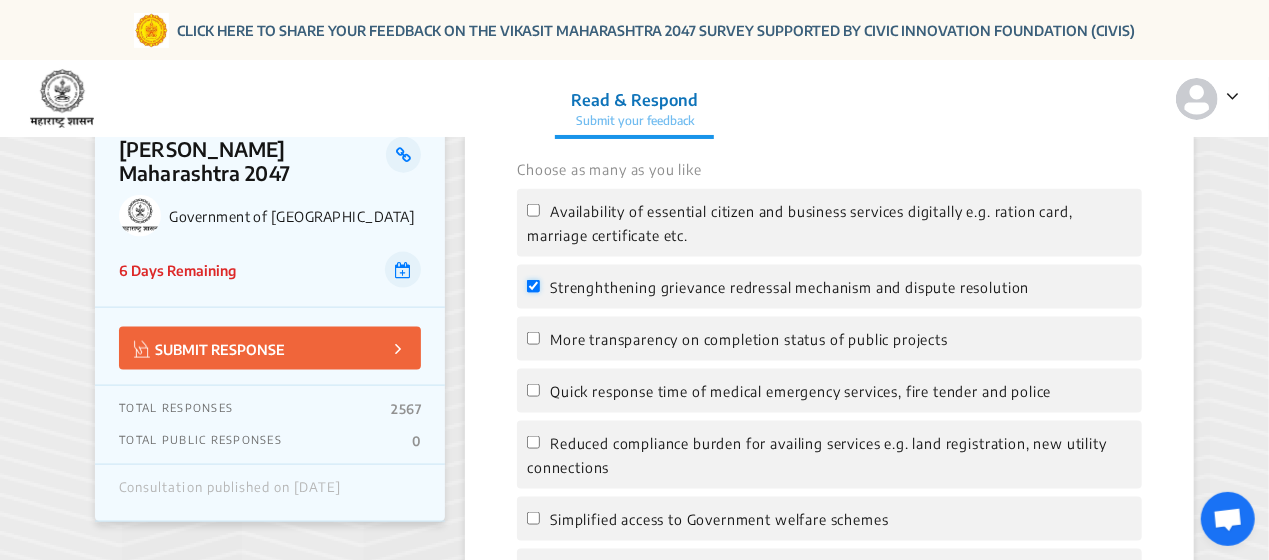 checkbox on "true" 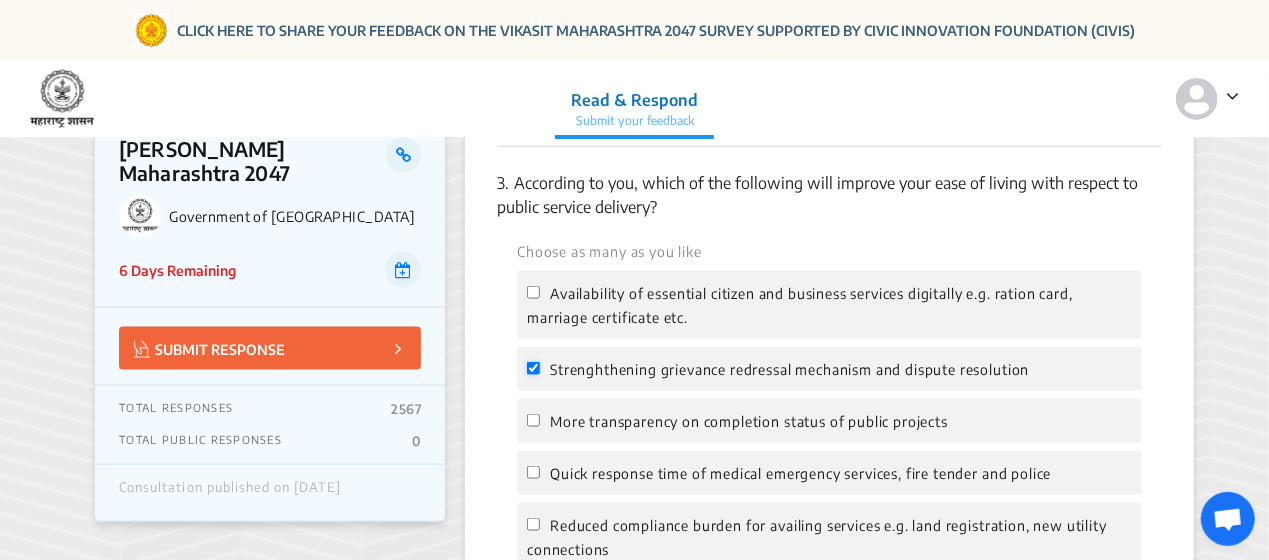 scroll, scrollTop: 1100, scrollLeft: 0, axis: vertical 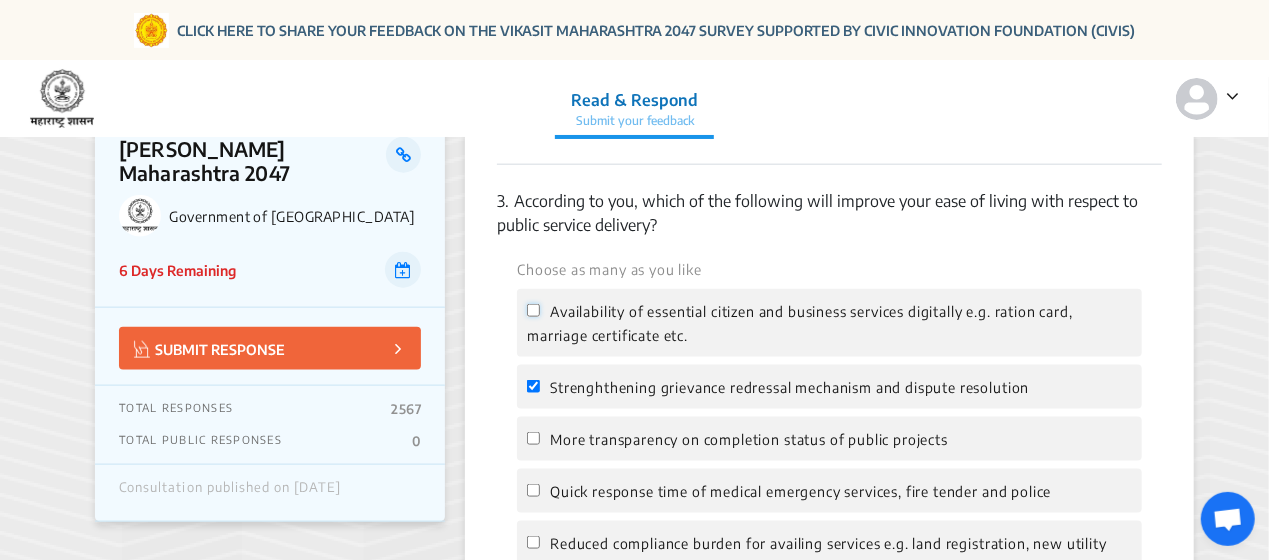 click on "Availability of essential citizen and business services digitally e.g. ration card, marriage certificate etc." 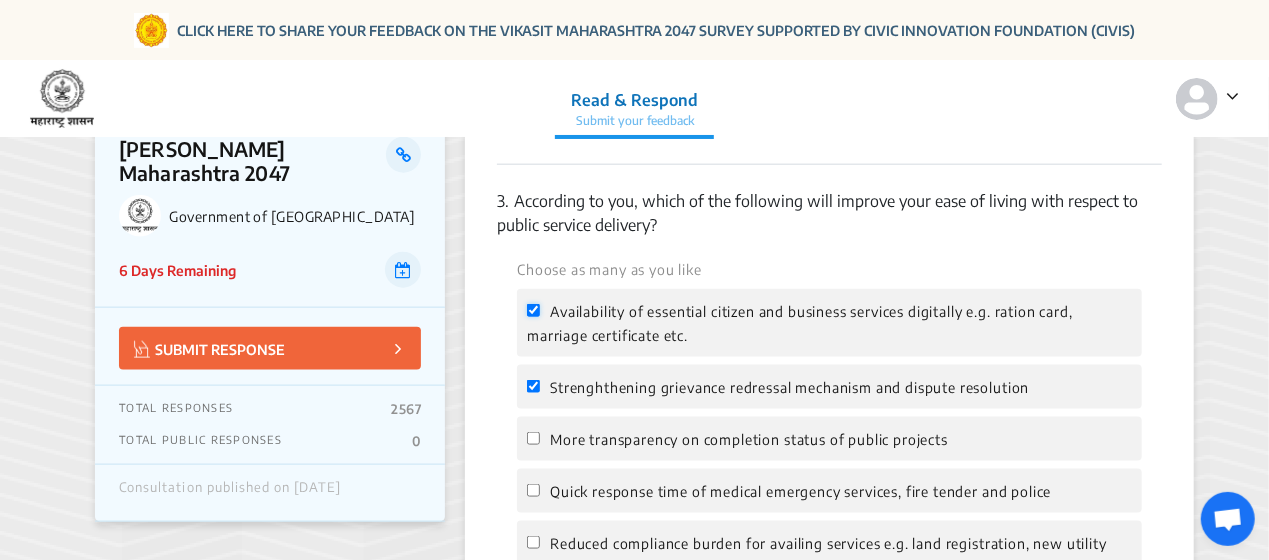 checkbox on "true" 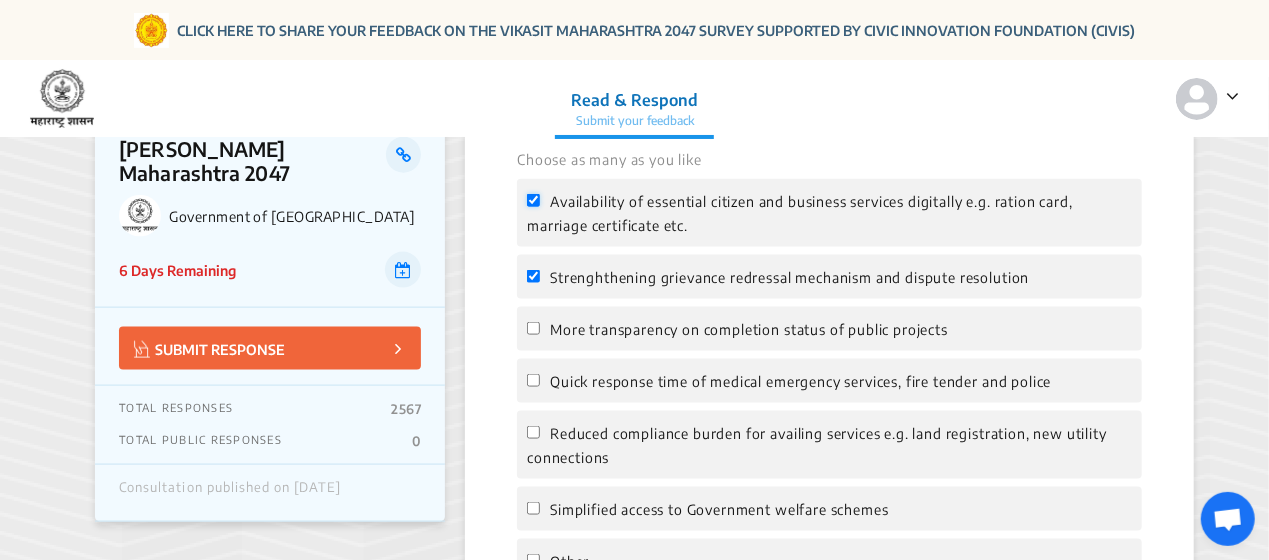 scroll, scrollTop: 1300, scrollLeft: 0, axis: vertical 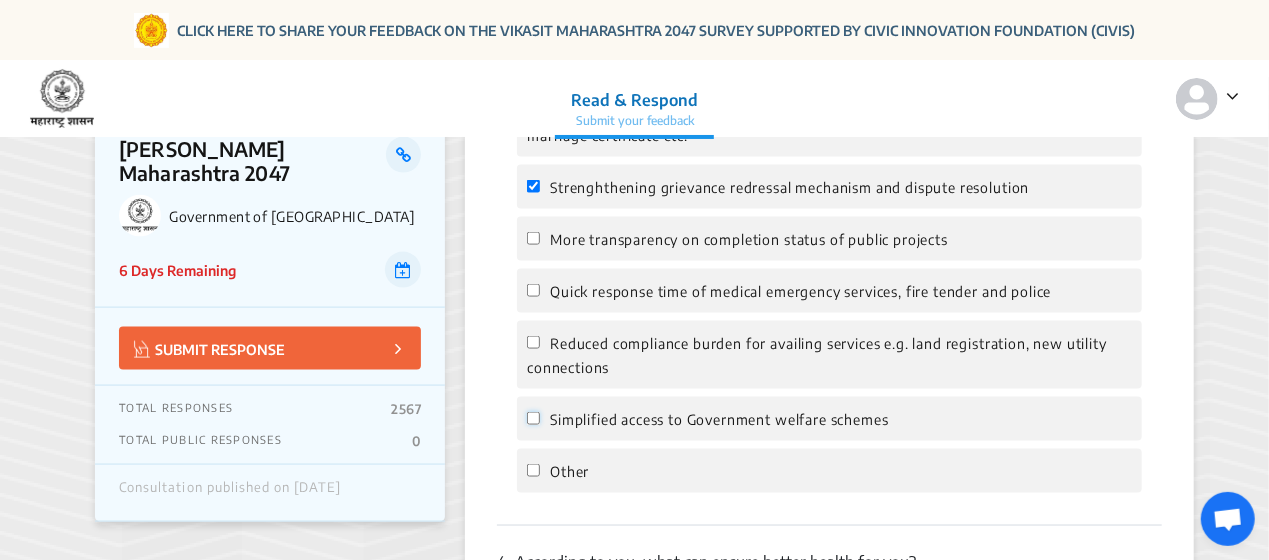 click on "Simplified access to Government welfare schemes" 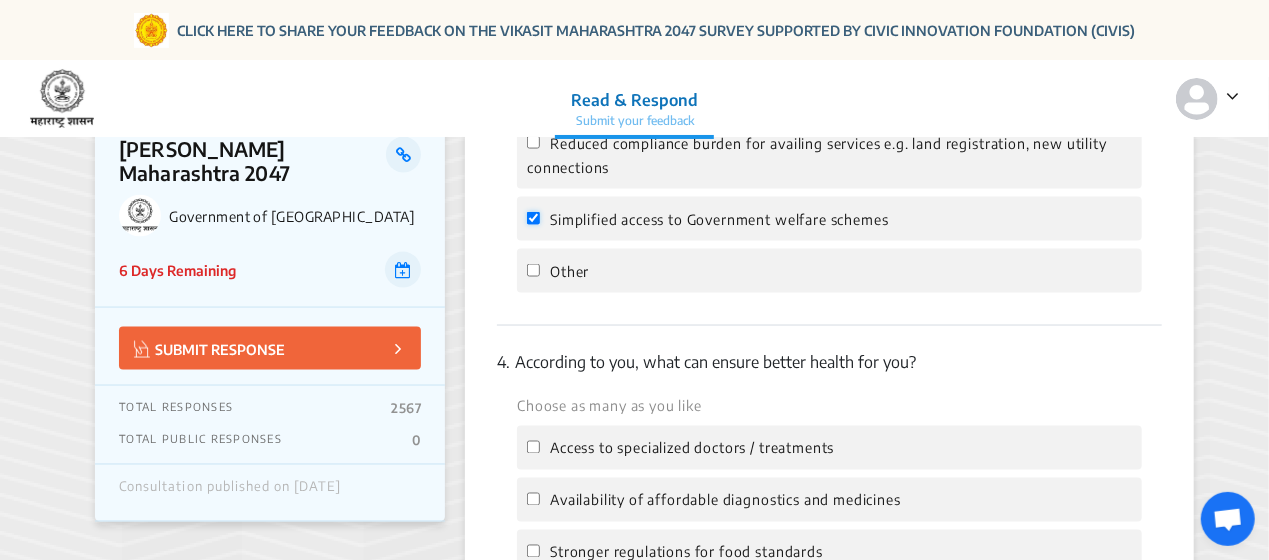 scroll, scrollTop: 1600, scrollLeft: 0, axis: vertical 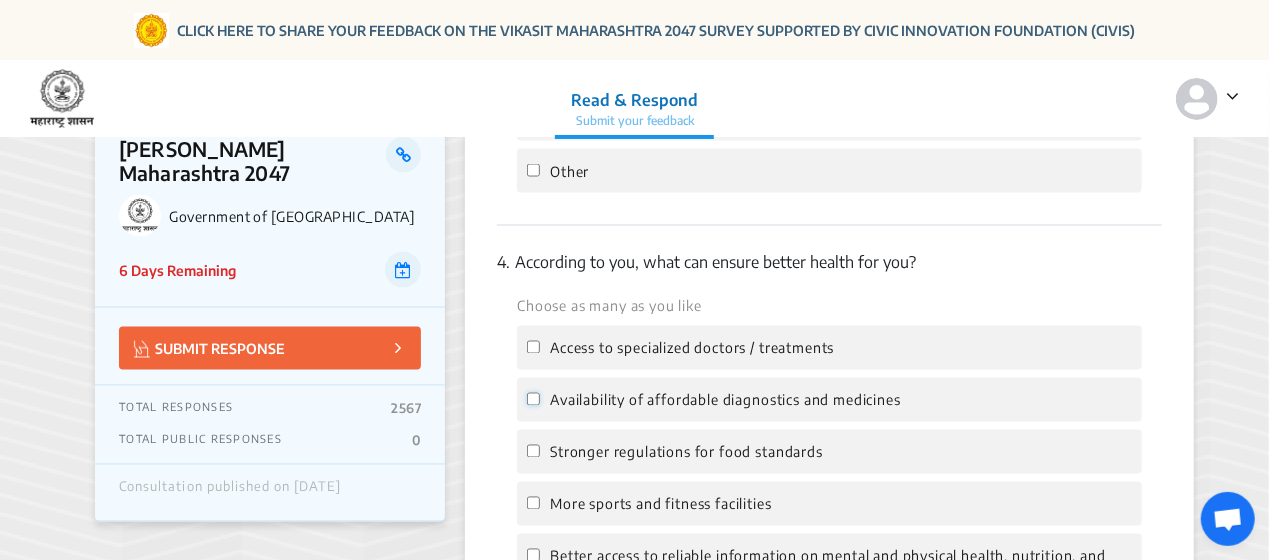 click on "Availability of affordable diagnostics and medicines" 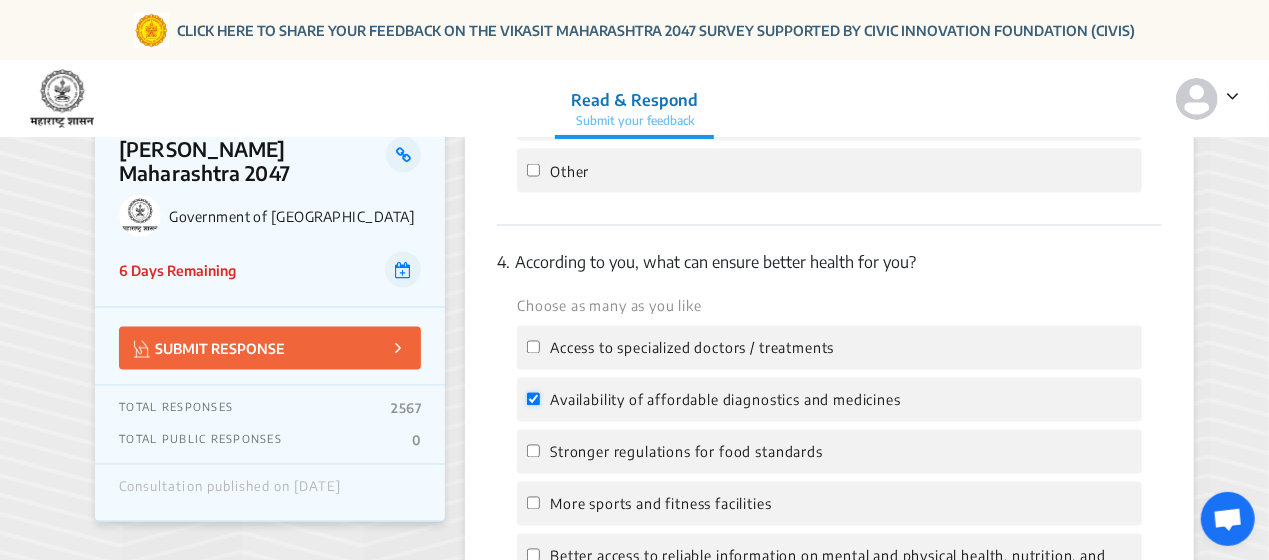 checkbox on "true" 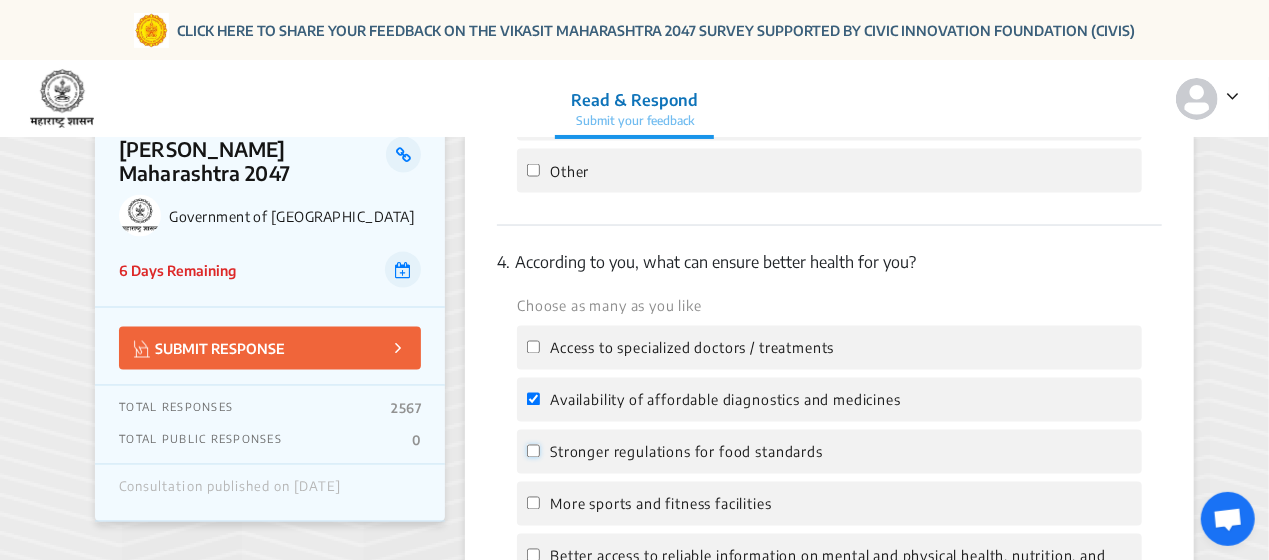 click on "Stronger regulations for food standards" 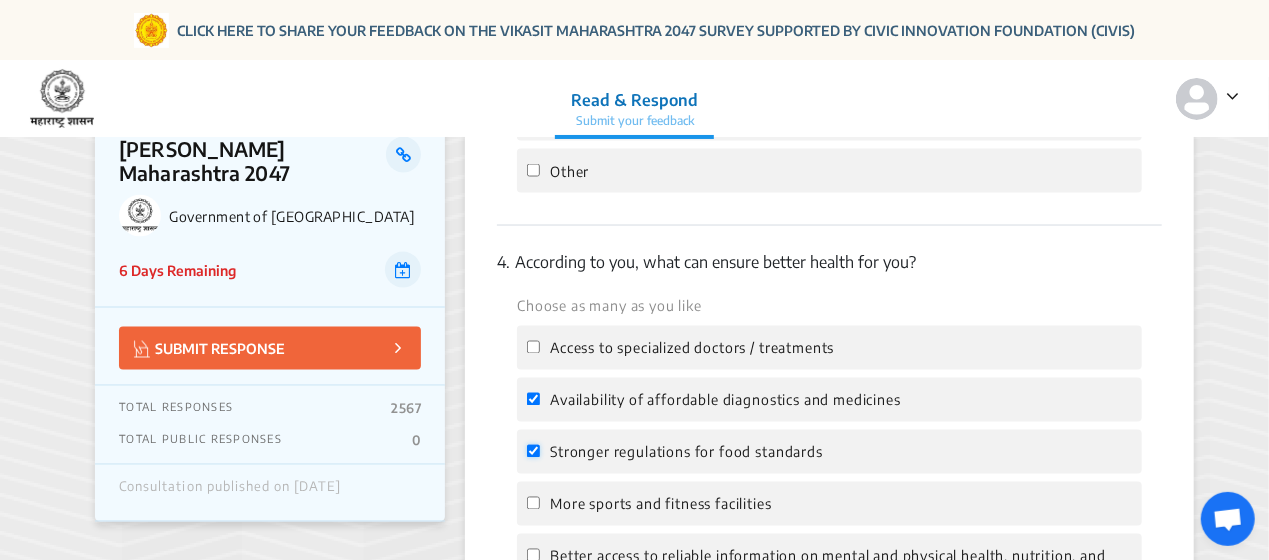 checkbox on "true" 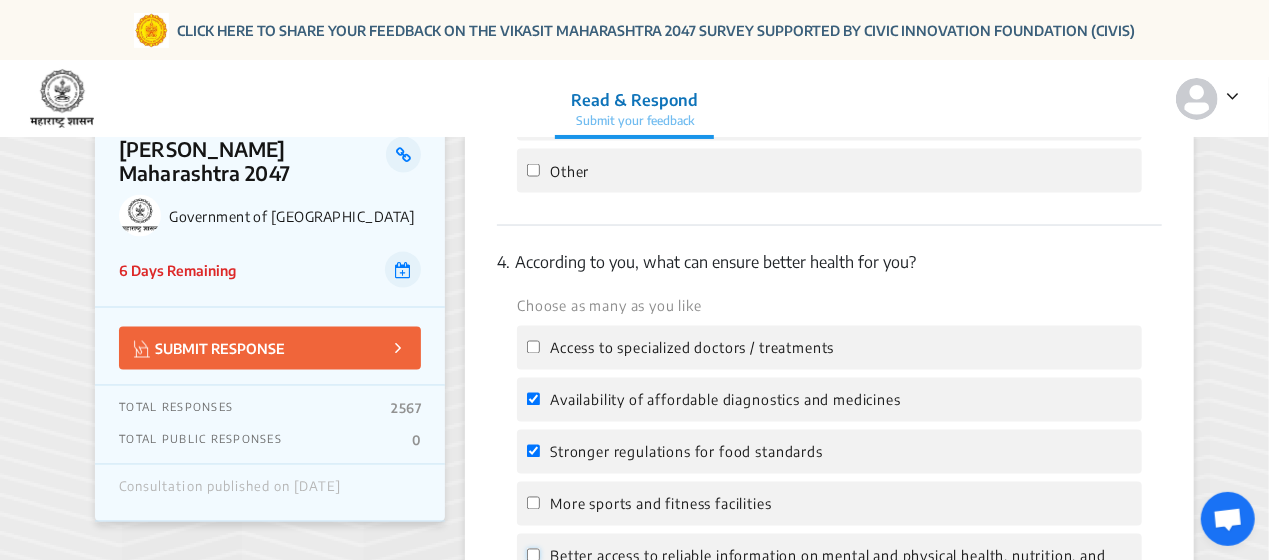 click on "Better access to reliable information on mental and physical health, nutrition, and preventive care" 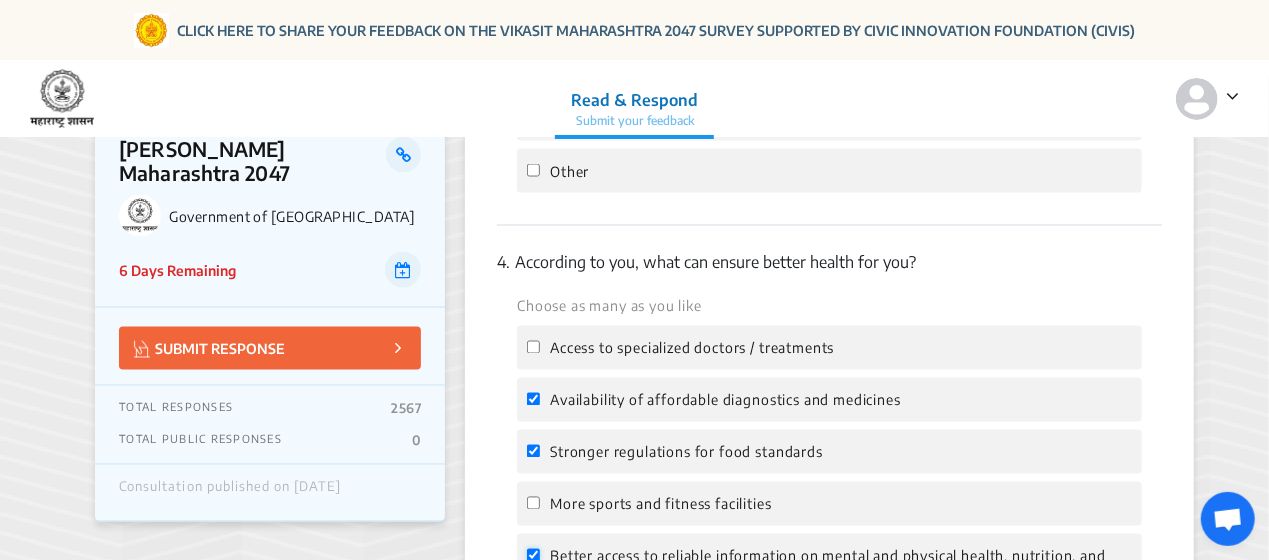 checkbox on "true" 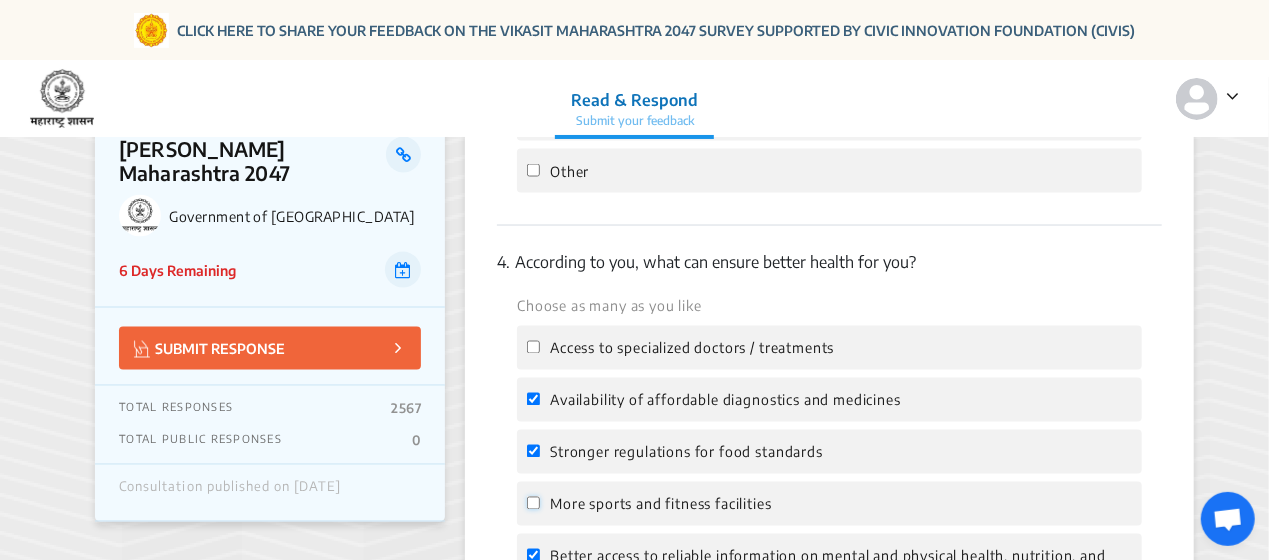 click on "More sports and fitness facilities" 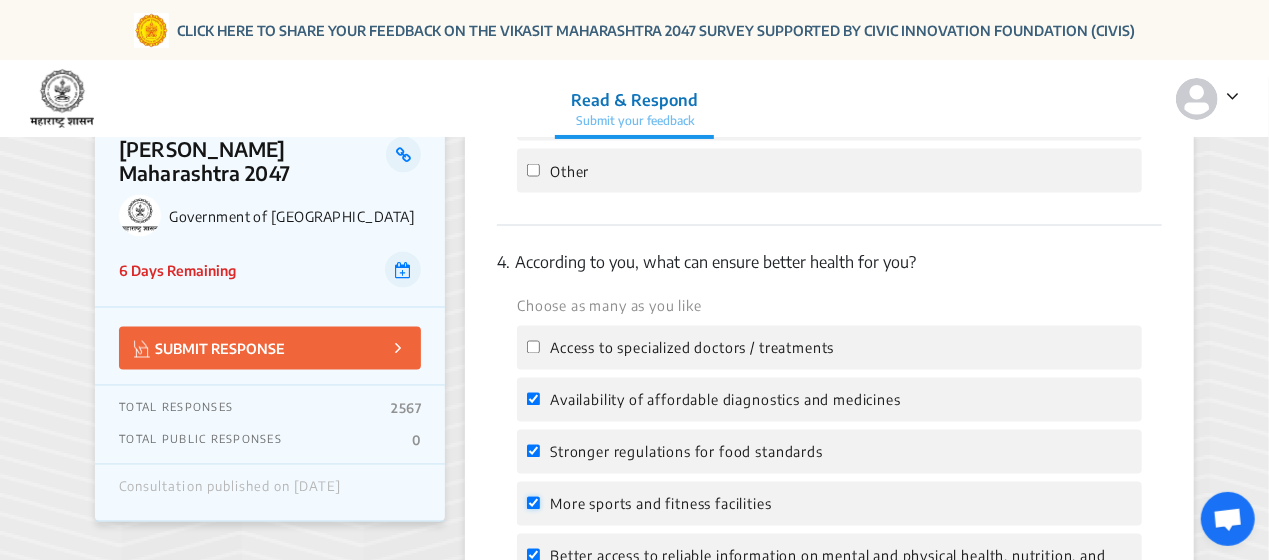 checkbox on "true" 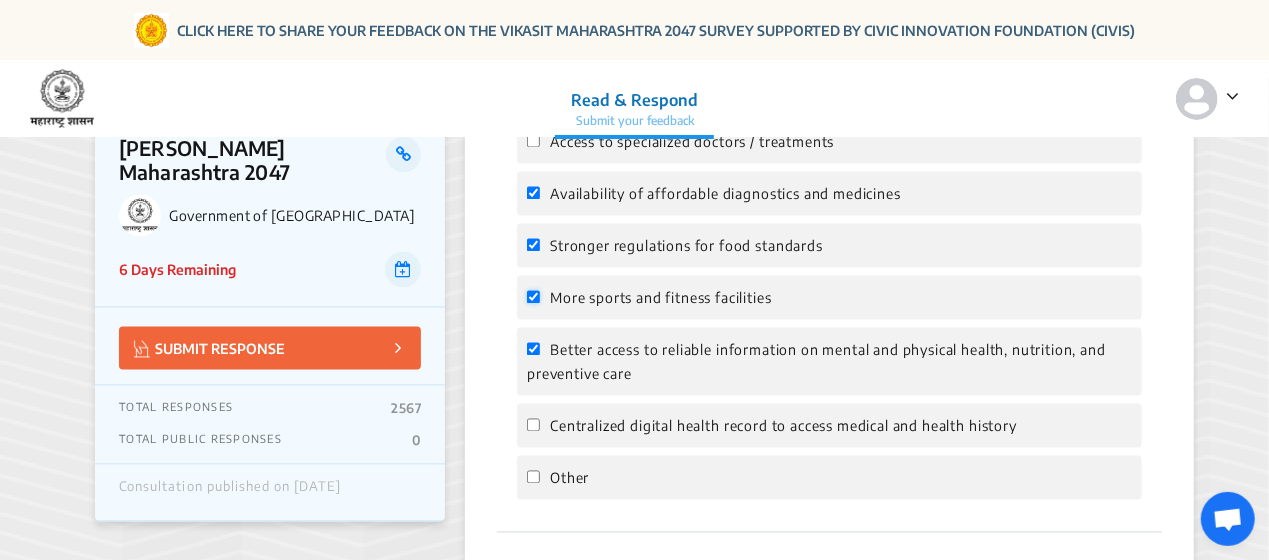 scroll, scrollTop: 1800, scrollLeft: 0, axis: vertical 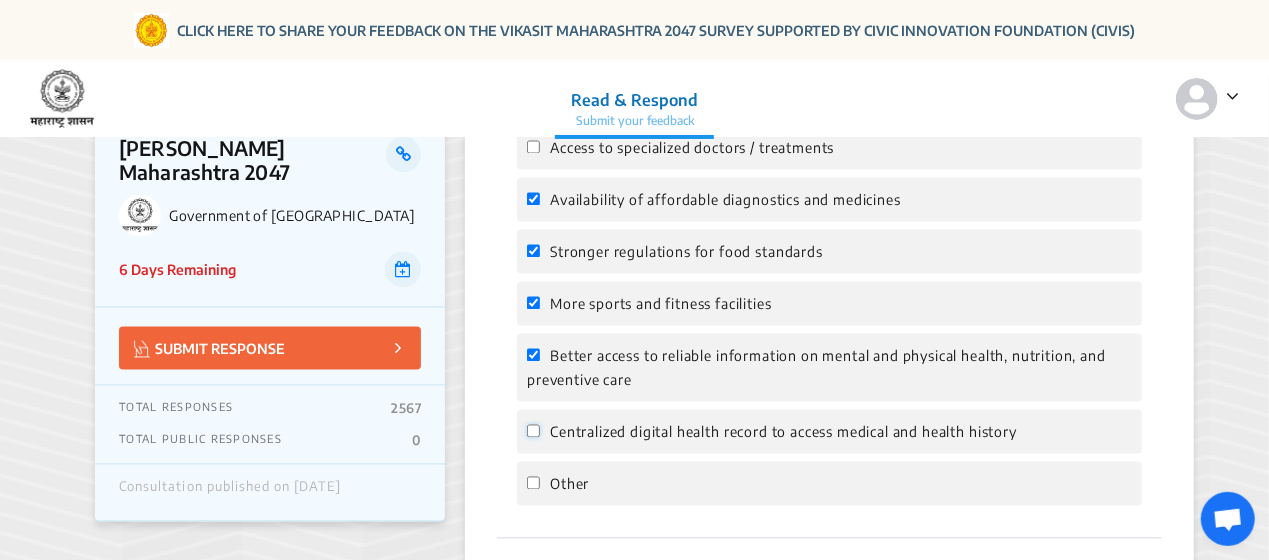 click on "Centralized digital health record to access medical and health history" 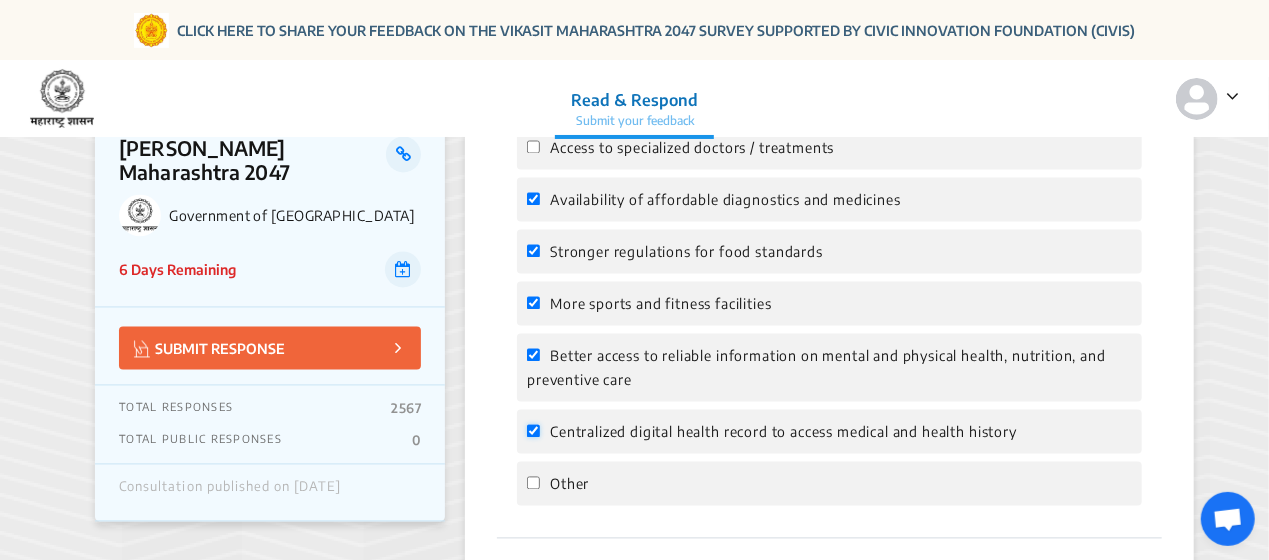 checkbox on "true" 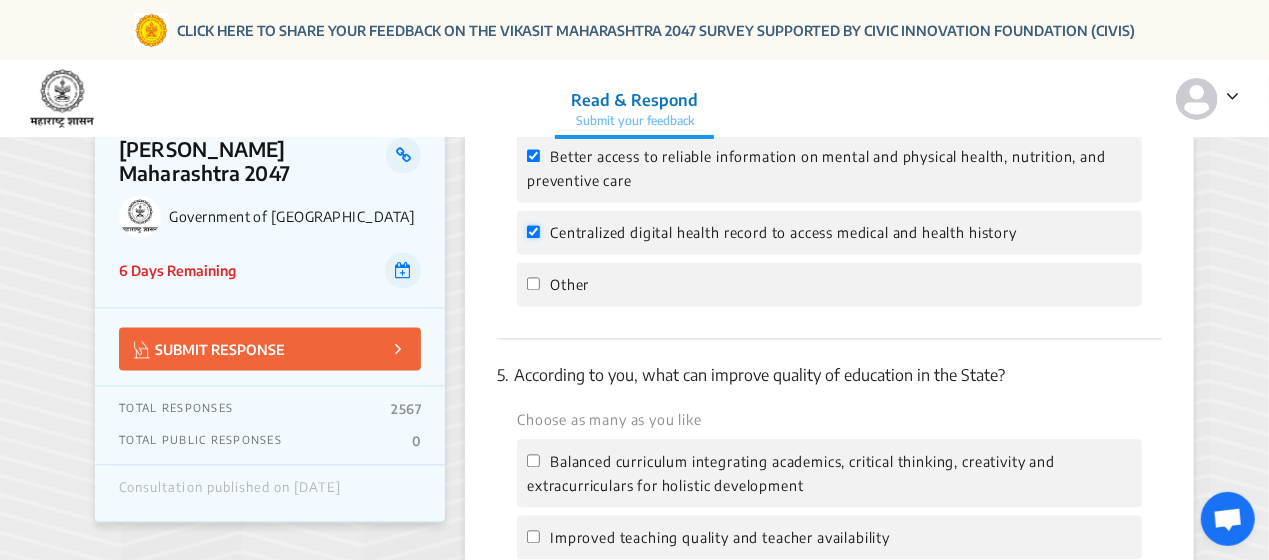 scroll, scrollTop: 2100, scrollLeft: 0, axis: vertical 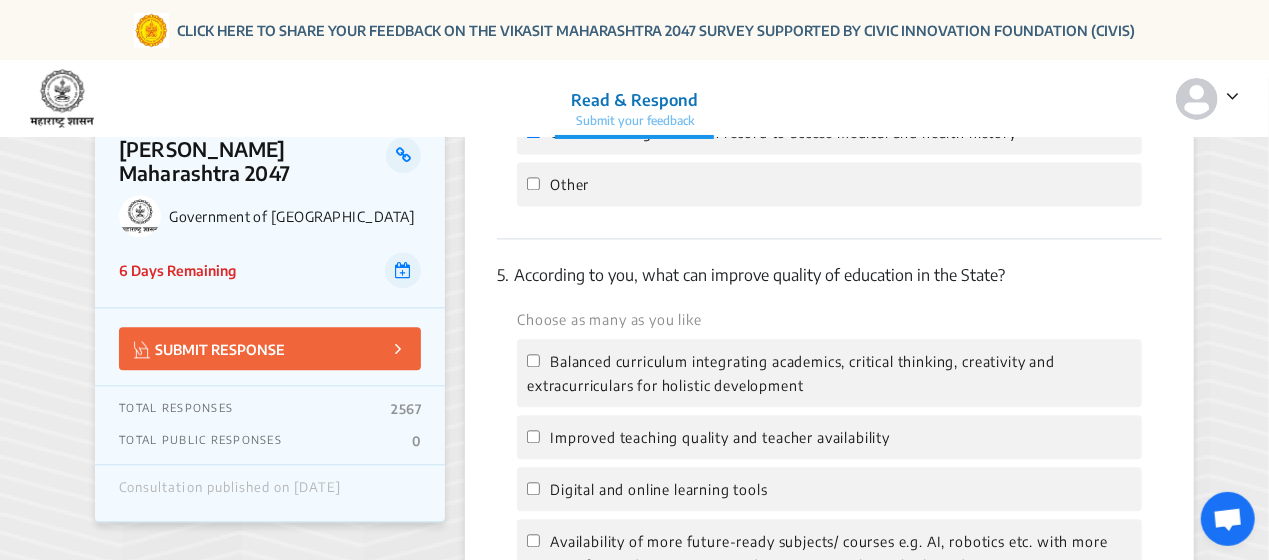 click on "Balanced curriculum integrating academics, critical thinking, creativity and extracurriculars for holistic development" 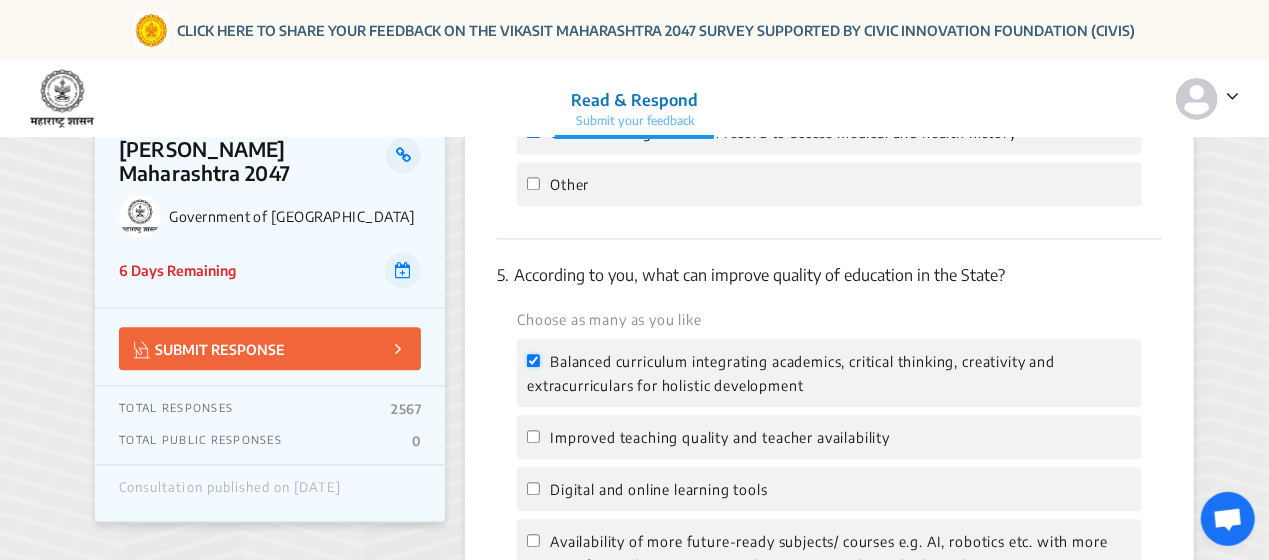 checkbox on "true" 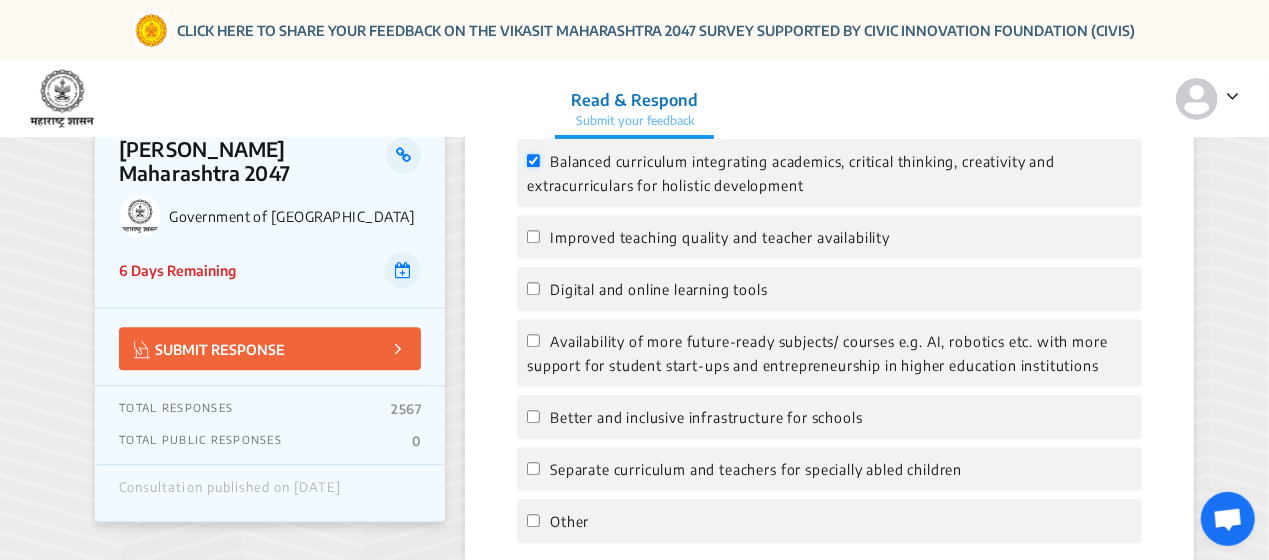 scroll, scrollTop: 2400, scrollLeft: 0, axis: vertical 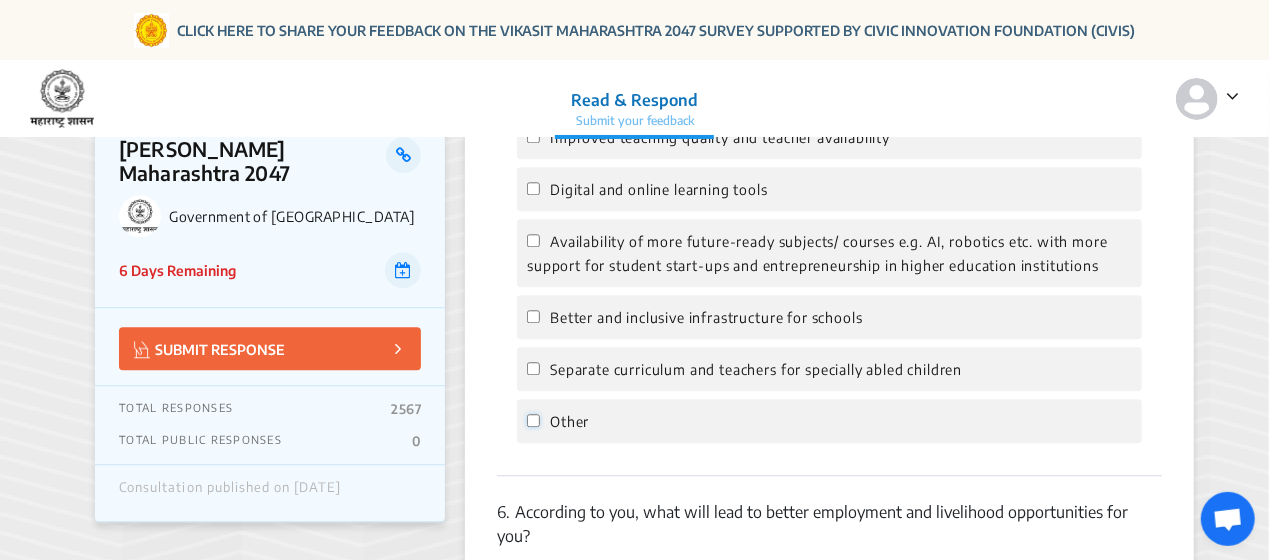 click on "Other" 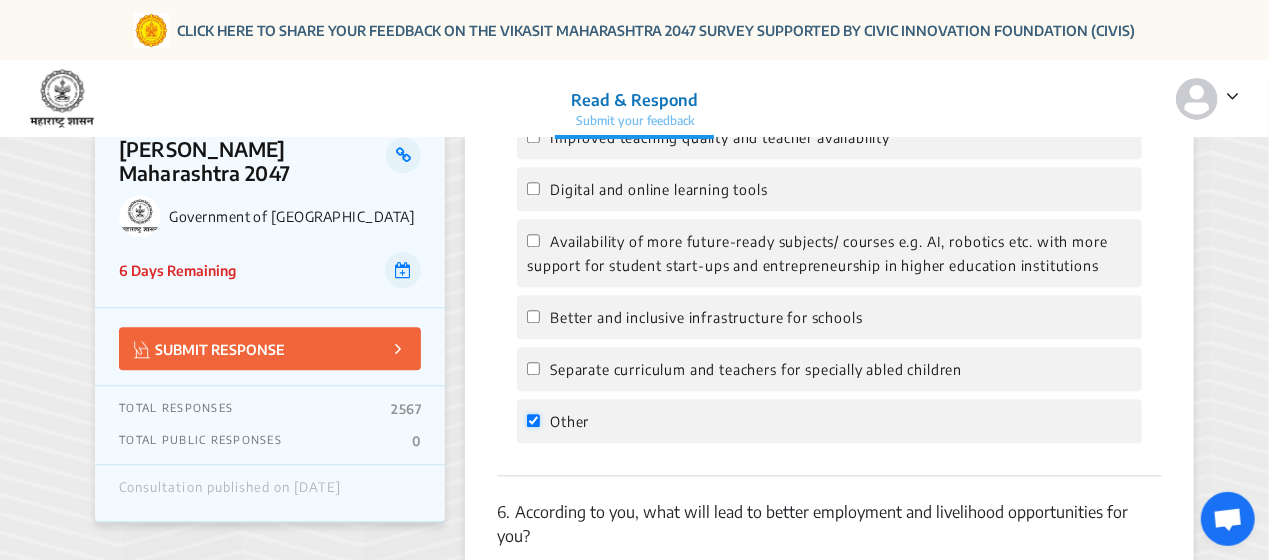 checkbox on "true" 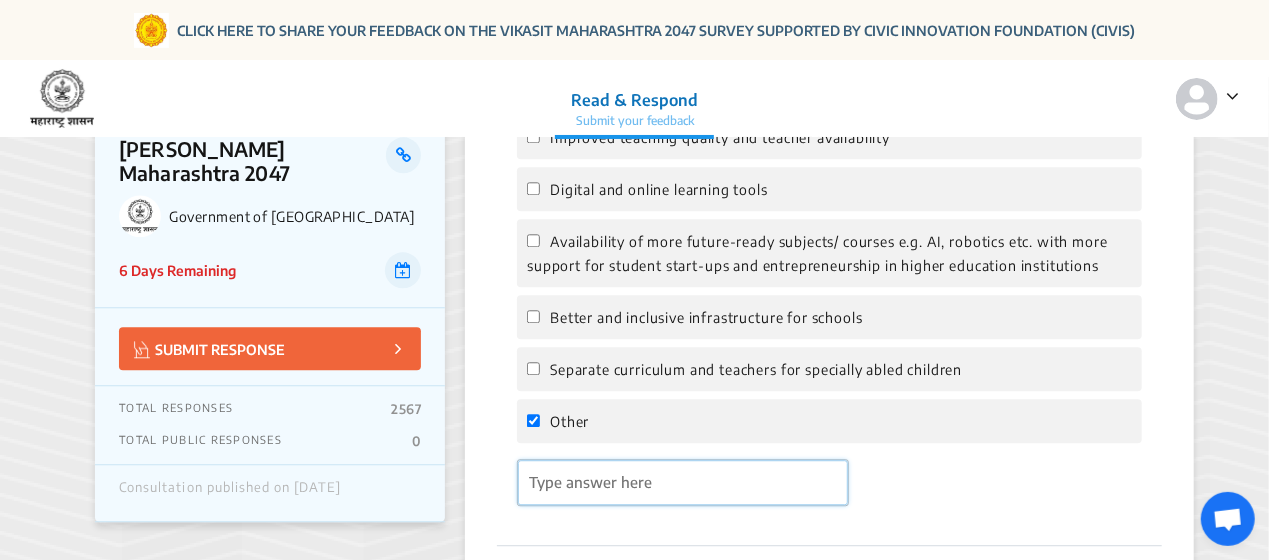 click 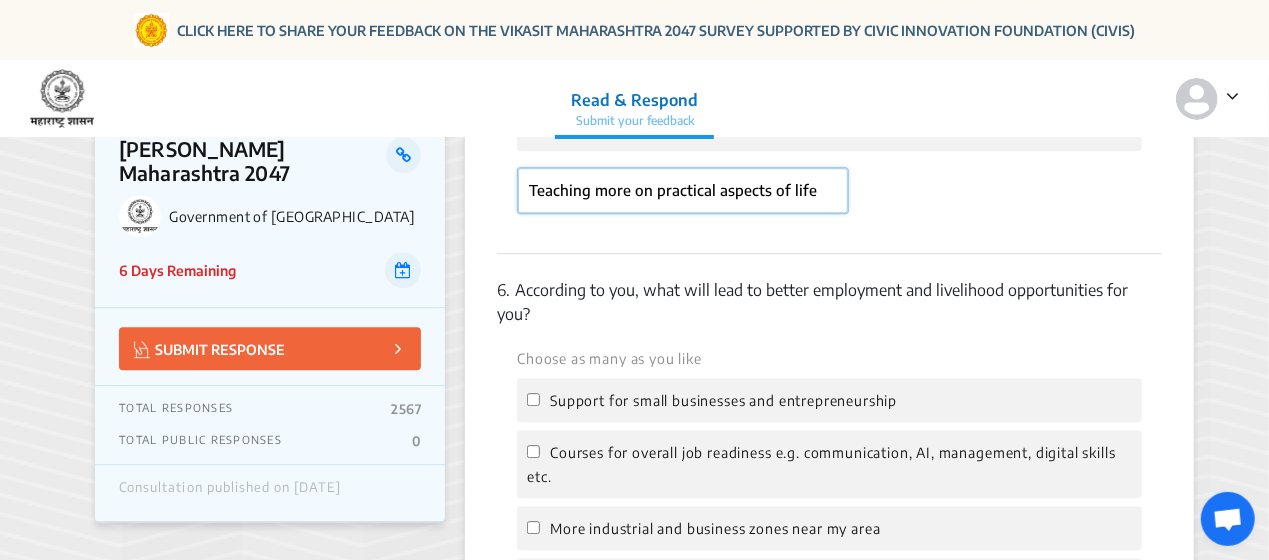 scroll, scrollTop: 2700, scrollLeft: 0, axis: vertical 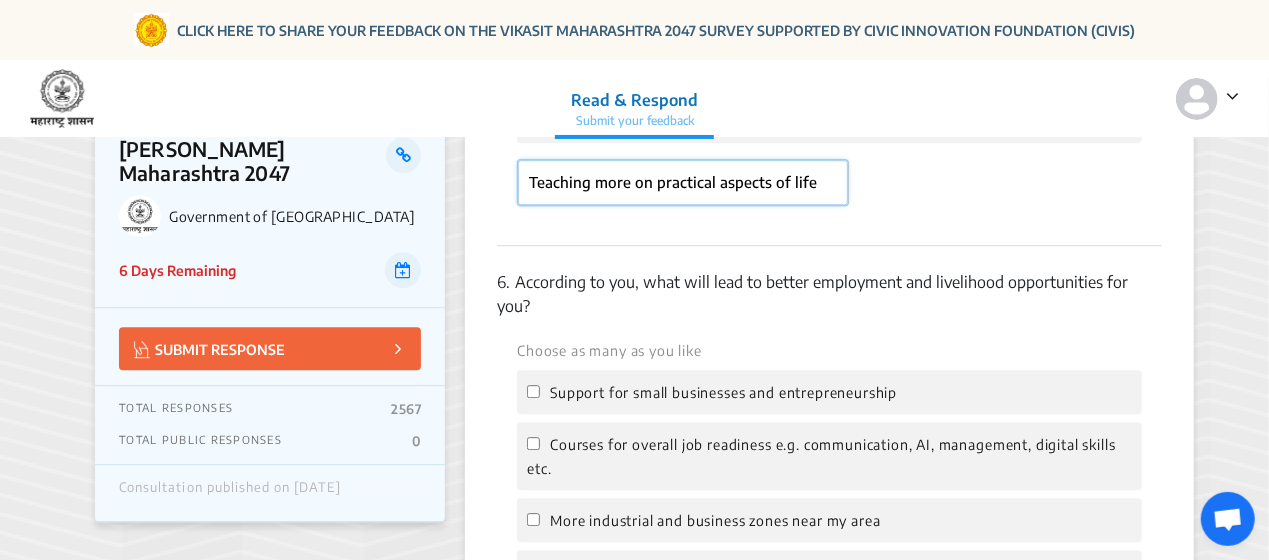 type on "Teaching more on practical aspects of life" 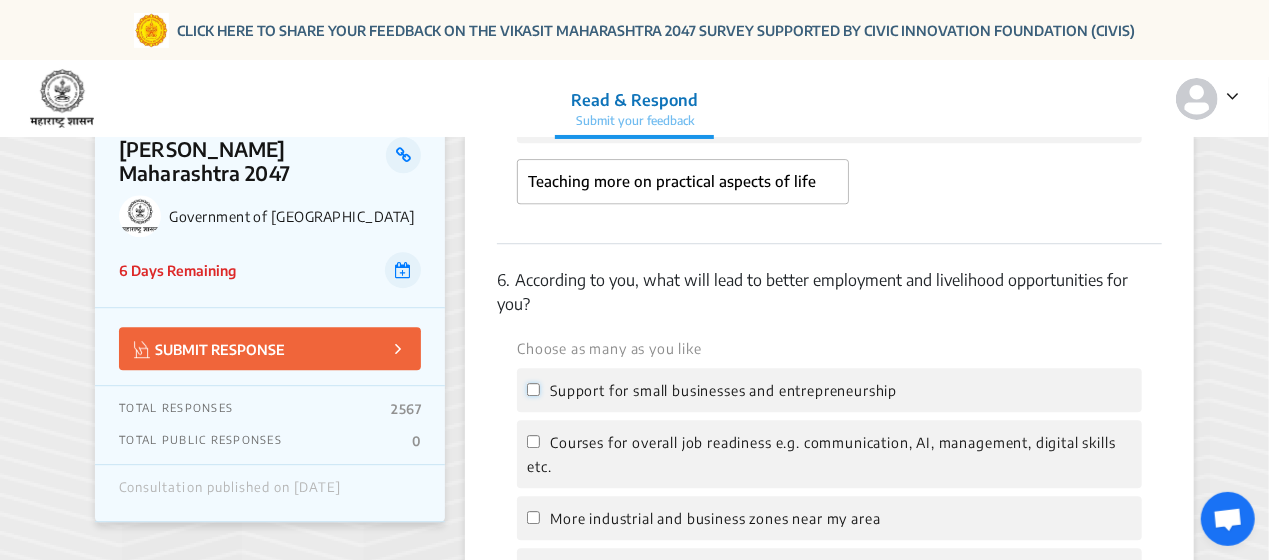 click on "Support for small businesses and entrepreneurship" 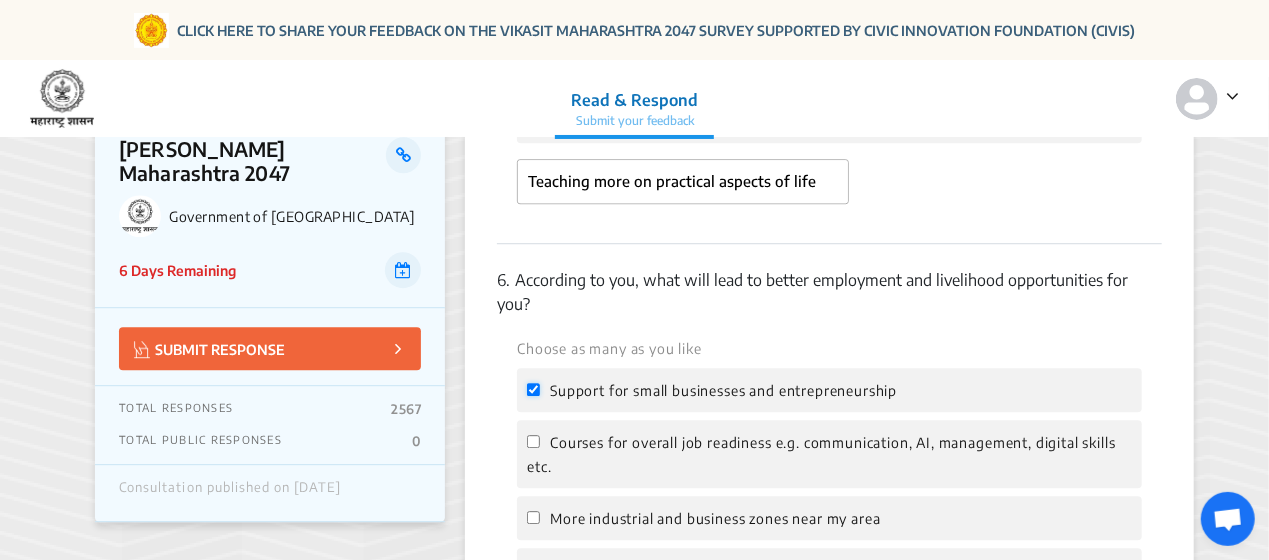 checkbox on "true" 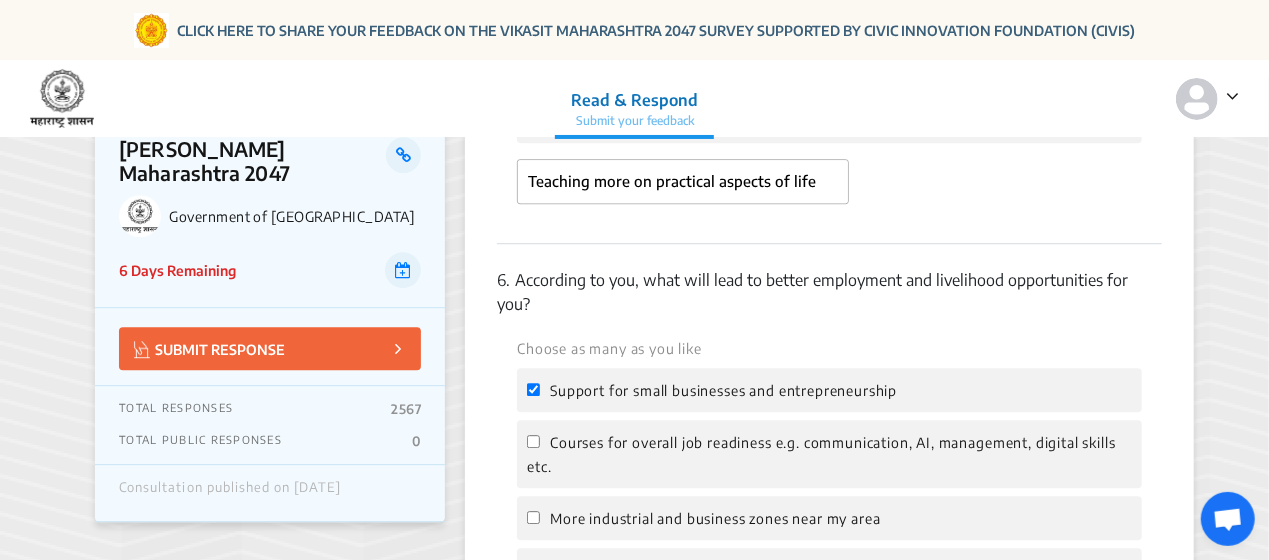 click on "Courses for overall job readiness e.g. communication, AI, management, digital skills etc." 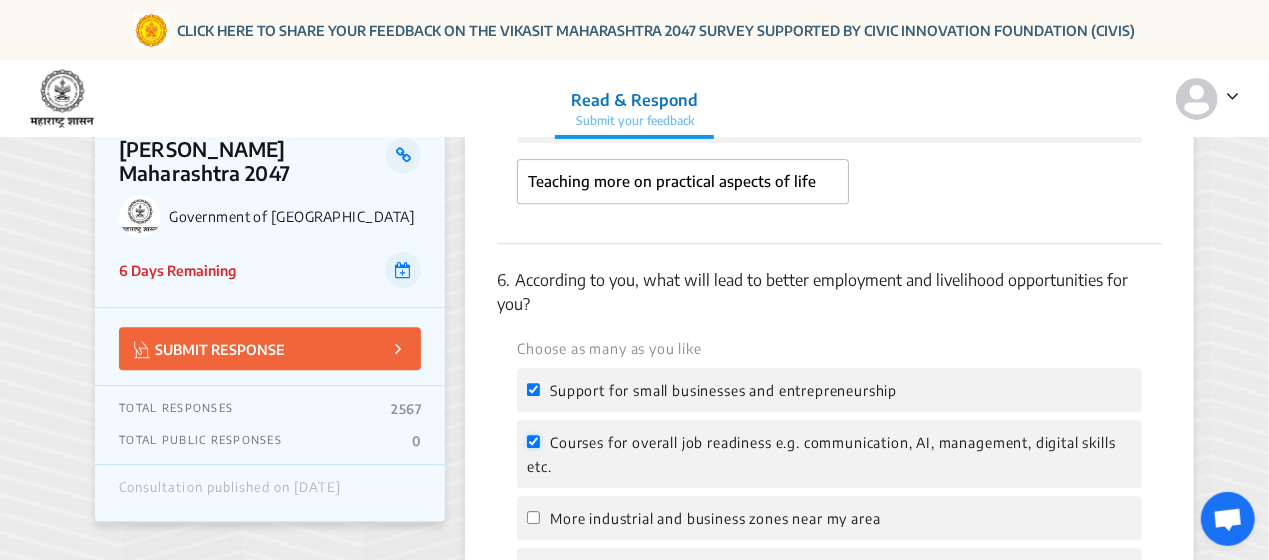checkbox on "true" 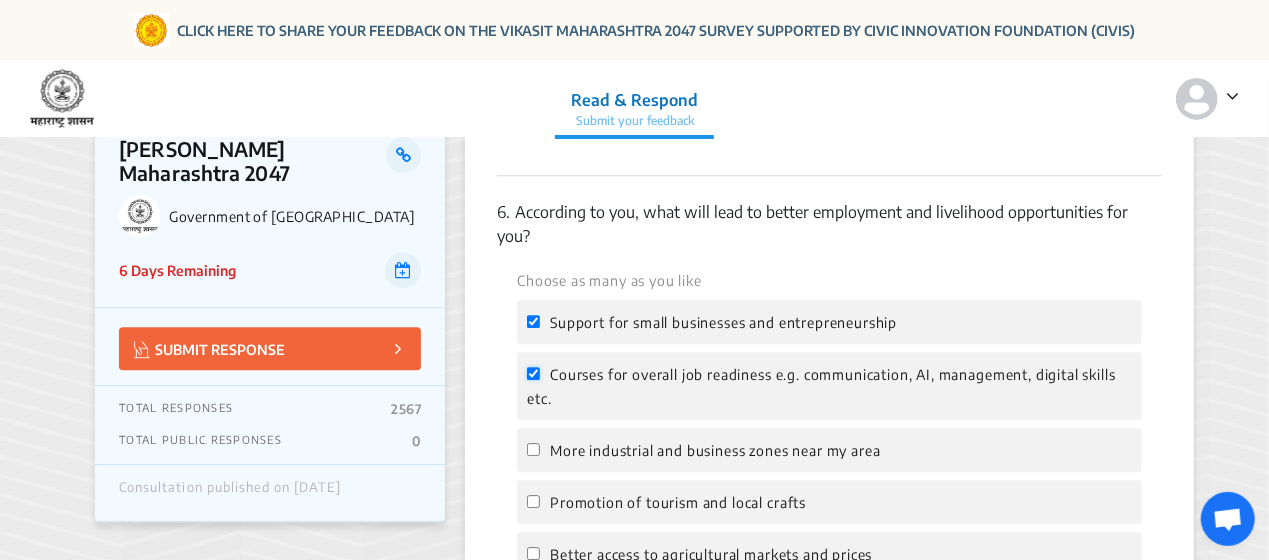 scroll, scrollTop: 2800, scrollLeft: 0, axis: vertical 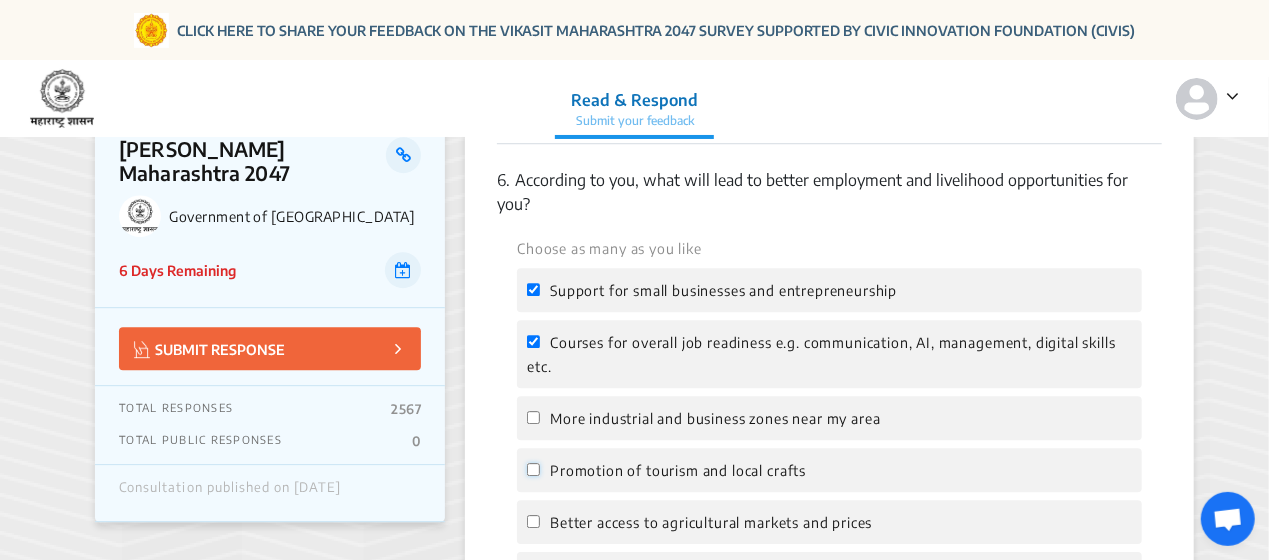 click on "Promotion of tourism and local crafts" 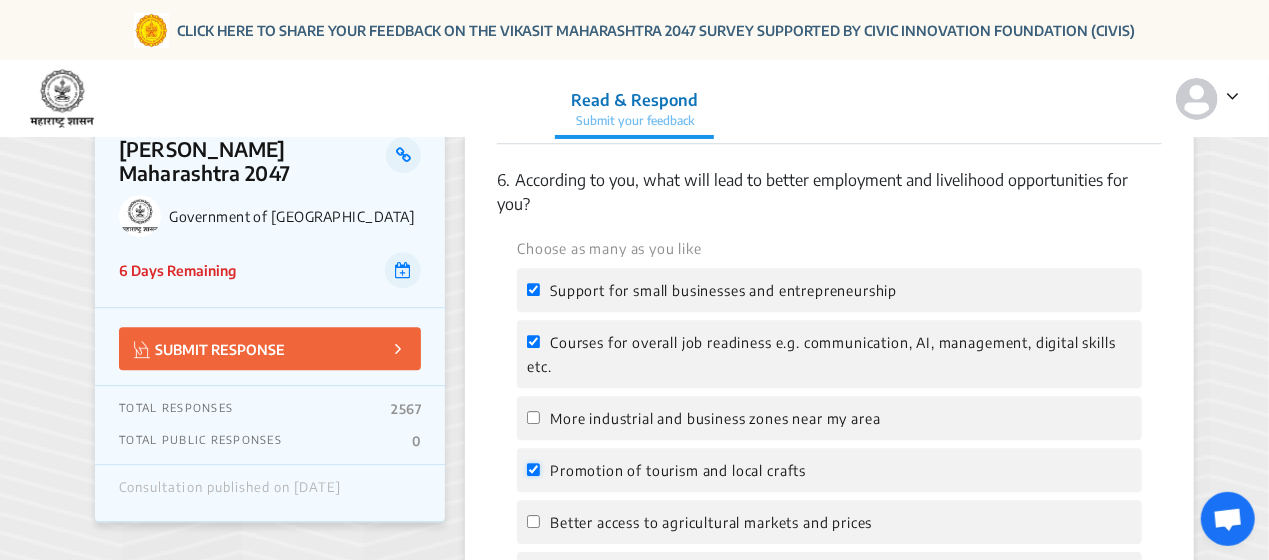 checkbox on "true" 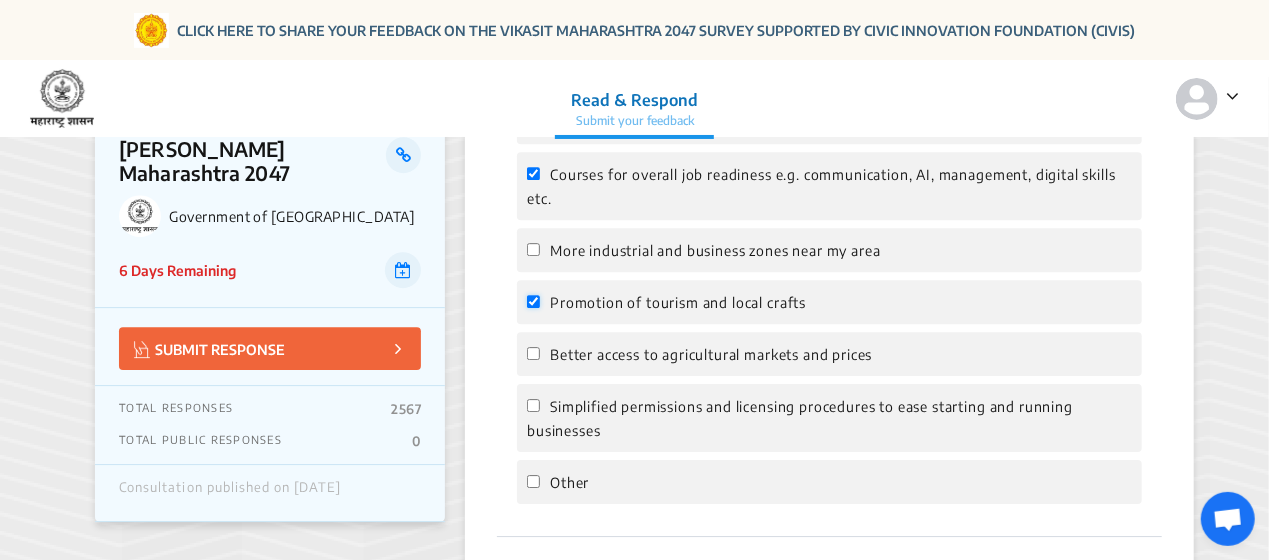scroll, scrollTop: 3000, scrollLeft: 0, axis: vertical 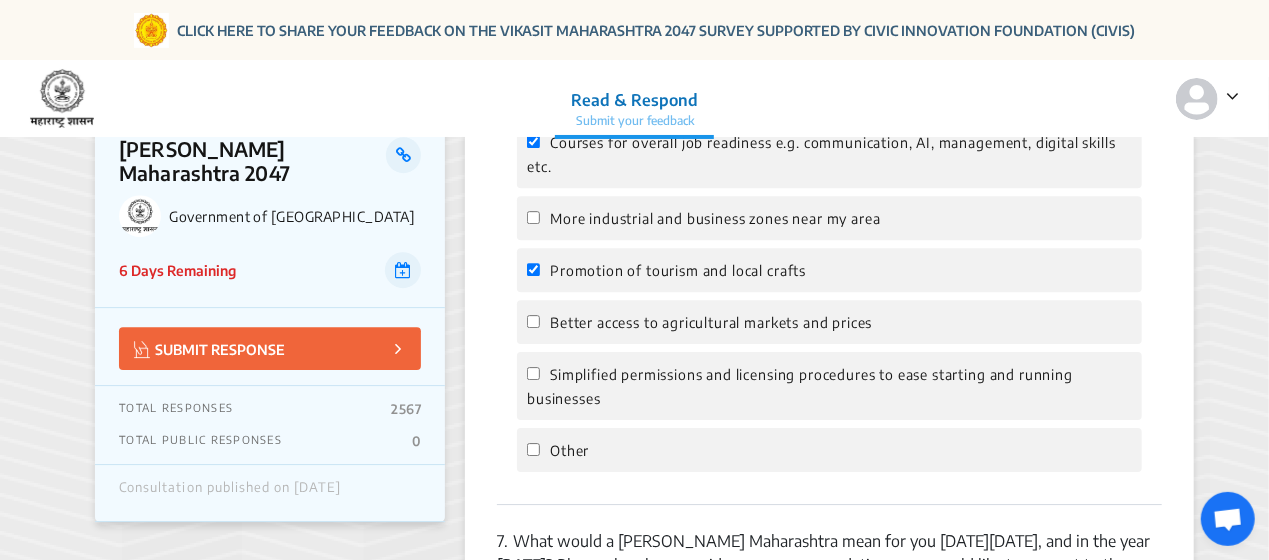 click on "Better access to agricultural markets and prices" 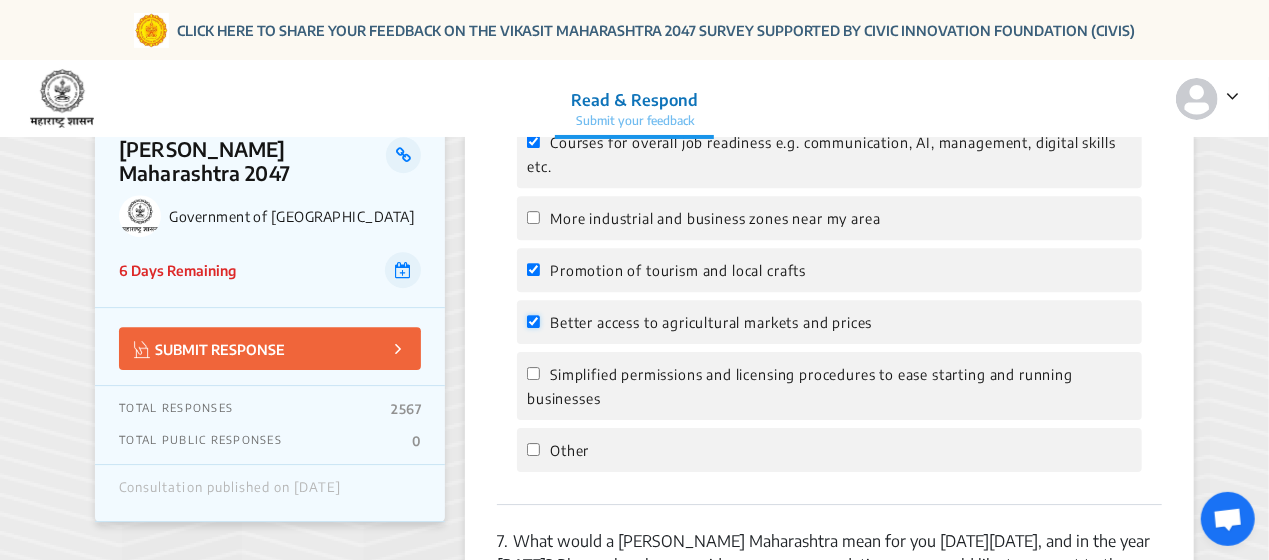 checkbox on "true" 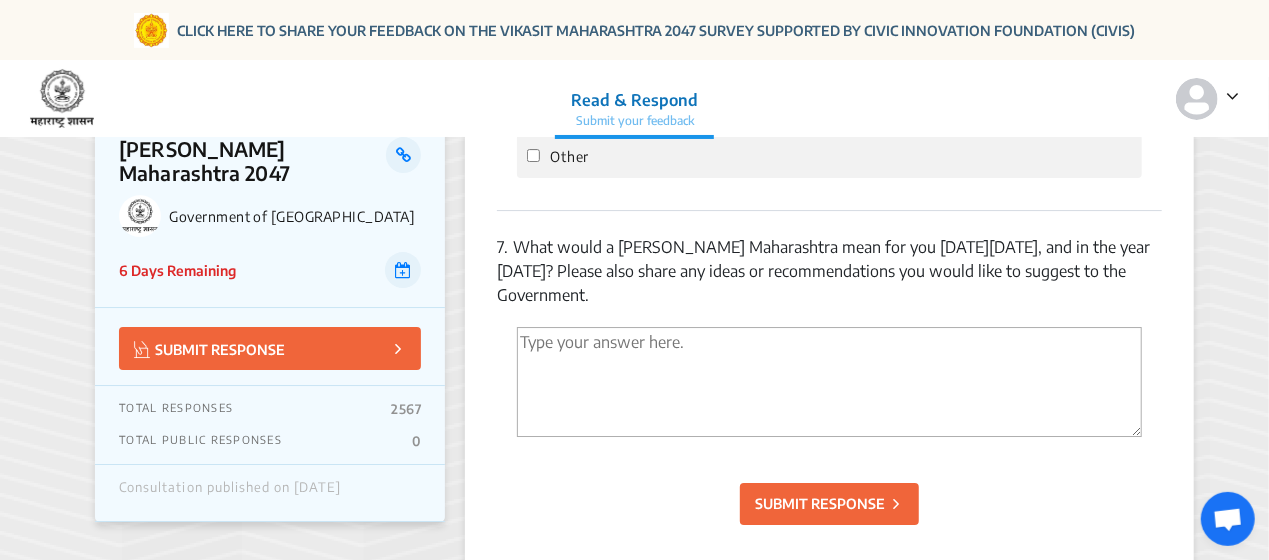 scroll, scrollTop: 3300, scrollLeft: 0, axis: vertical 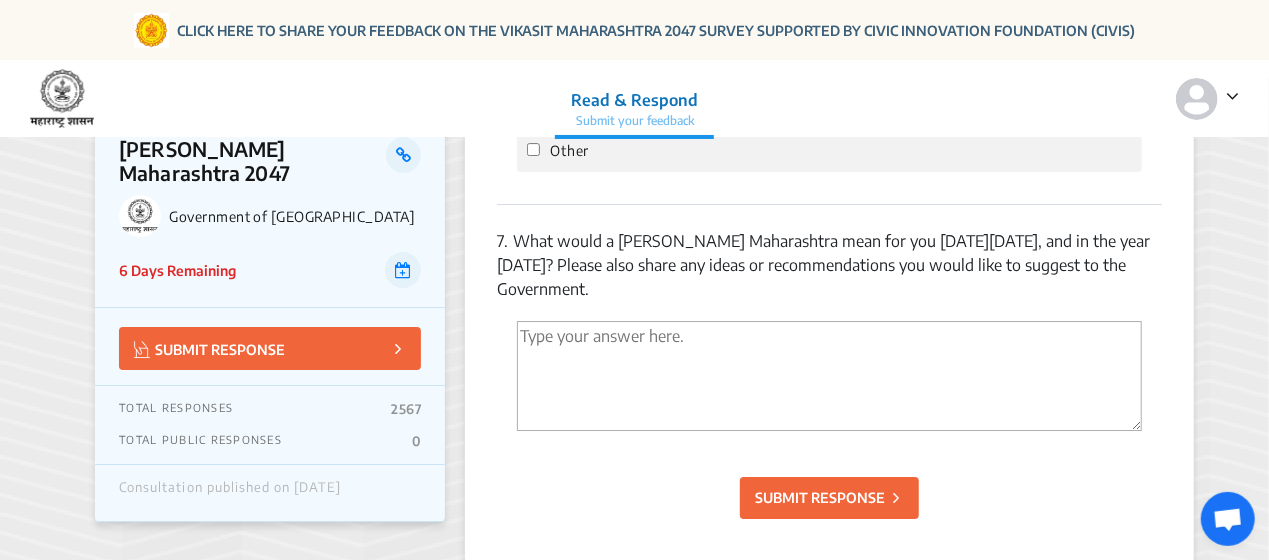 click at bounding box center (829, 376) 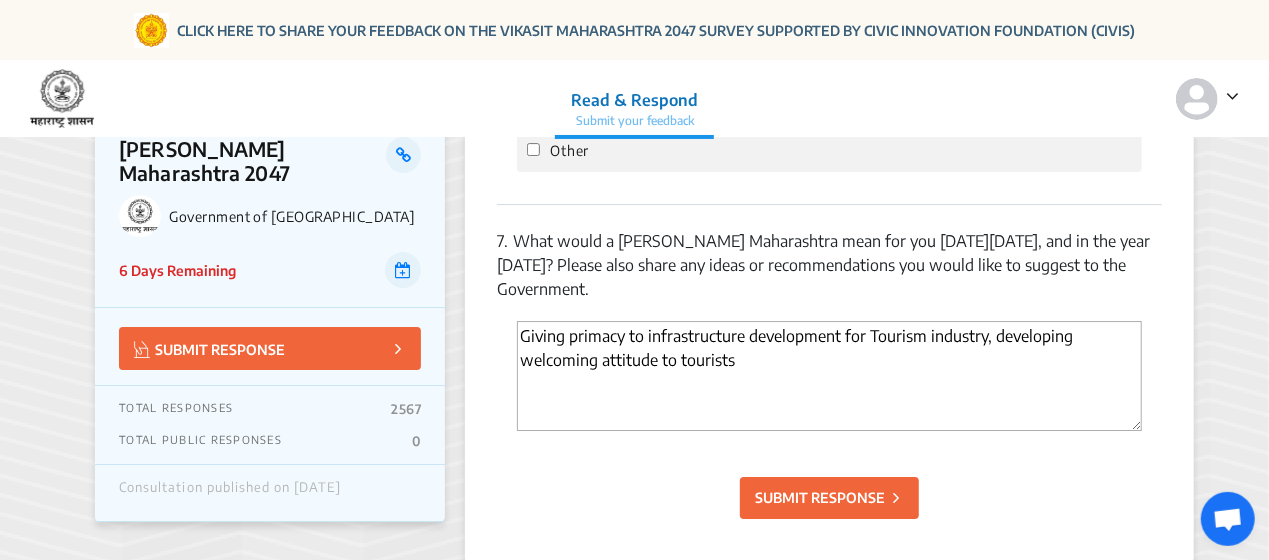 drag, startPoint x: 520, startPoint y: 284, endPoint x: 554, endPoint y: 282, distance: 34.058773 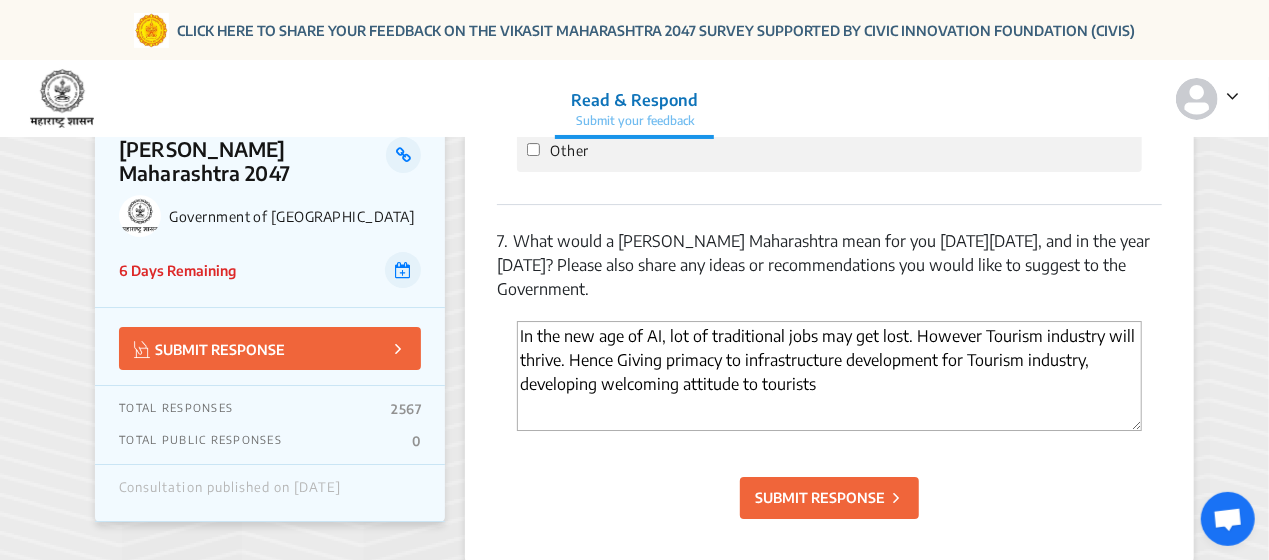 click on "In the new age of AI, lot of traditional jobs may get lost. However Tourism industry will thrive. Hence Giving primacy to infrastructure development for Tourism industry, developing welcoming attitude to tourists" at bounding box center (829, 376) 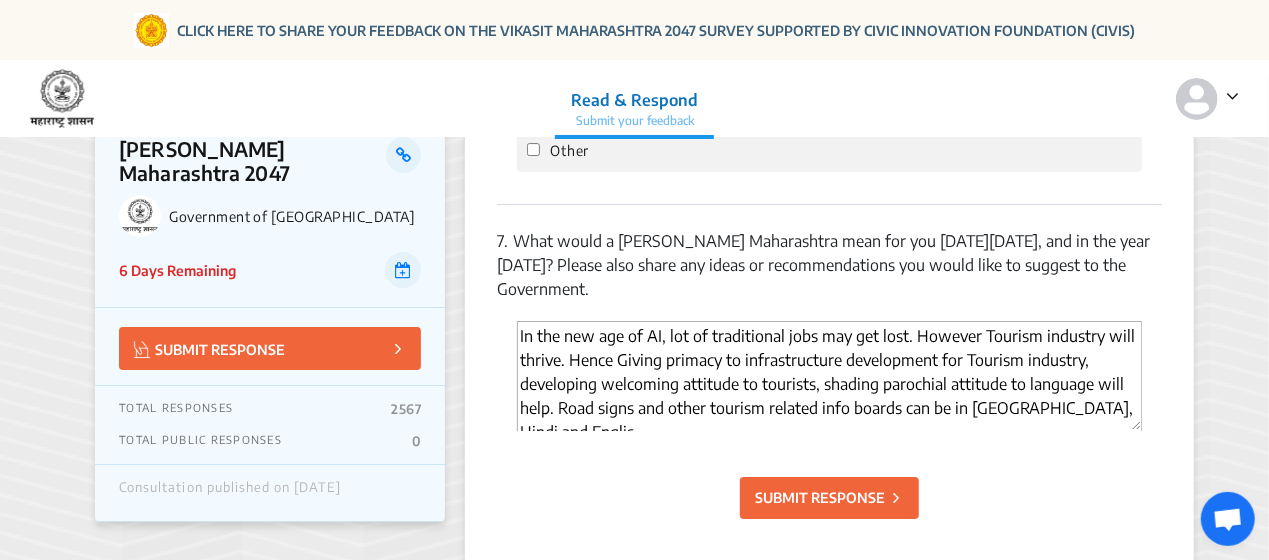 scroll, scrollTop: 11, scrollLeft: 0, axis: vertical 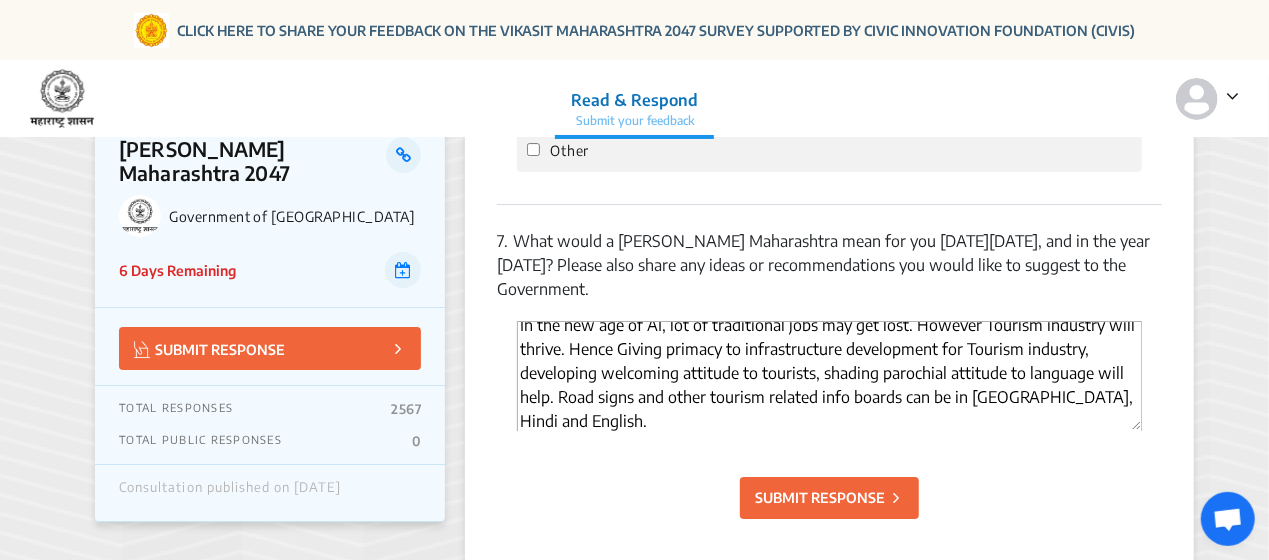 type on "In the new age of AI, lot of traditional jobs may get lost. However Tourism industry will thrive. Hence Giving primacy to infrastructure development for Tourism industry, developing welcoming attitude to tourists, shading parochial attitude to language will help. Road signs and other tourism related info boards can be in [GEOGRAPHIC_DATA], Hindi and English." 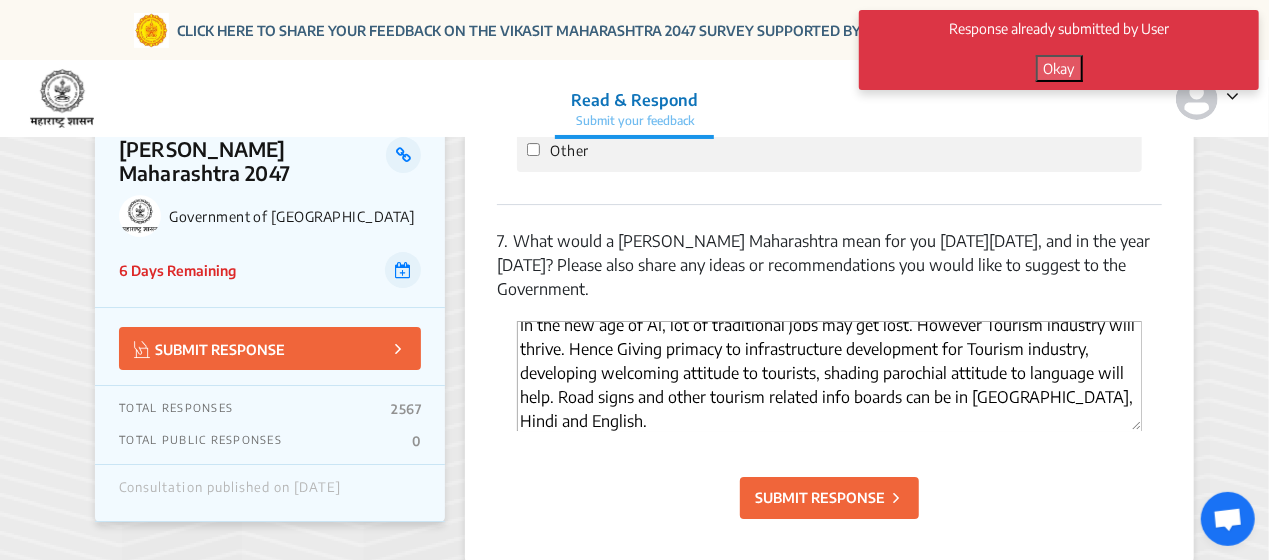 click on "Okay" 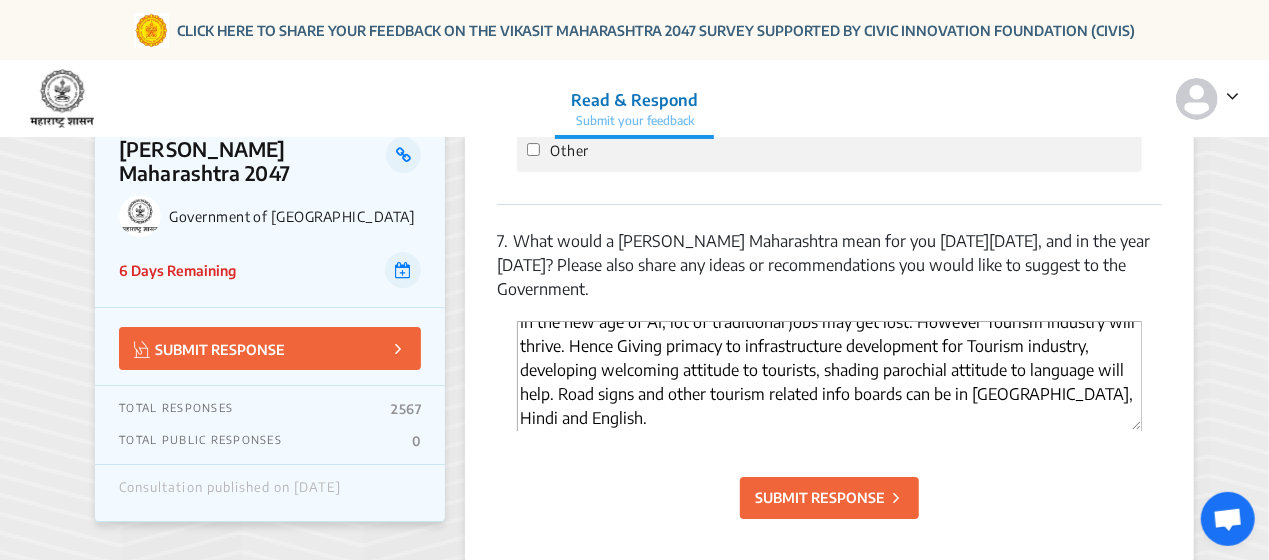 scroll, scrollTop: 15, scrollLeft: 0, axis: vertical 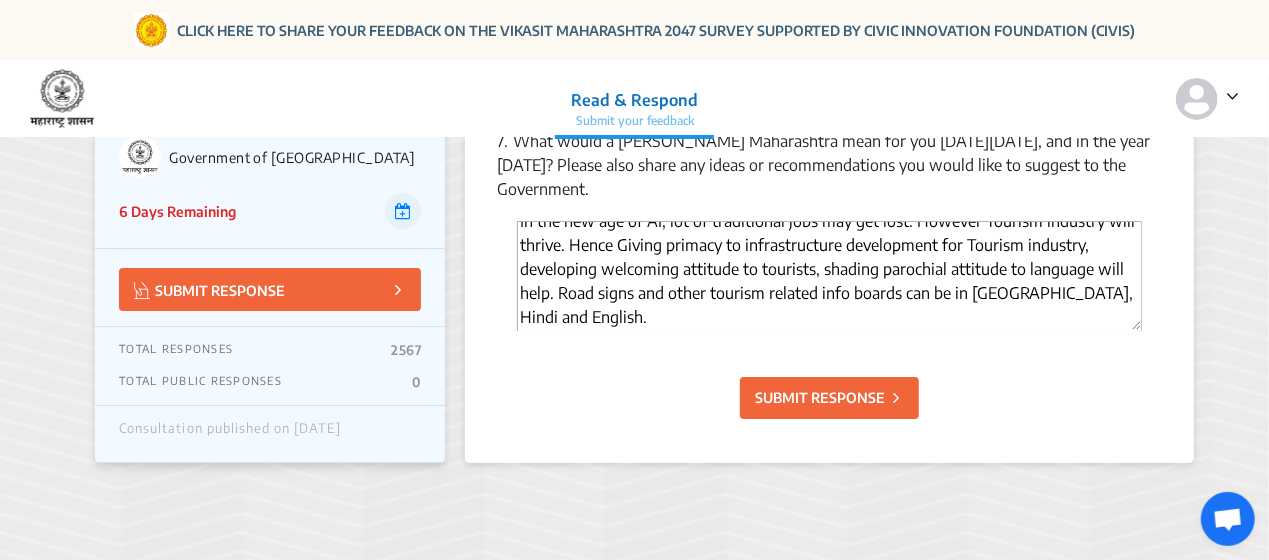click on "SUBMIT RESPONSE" 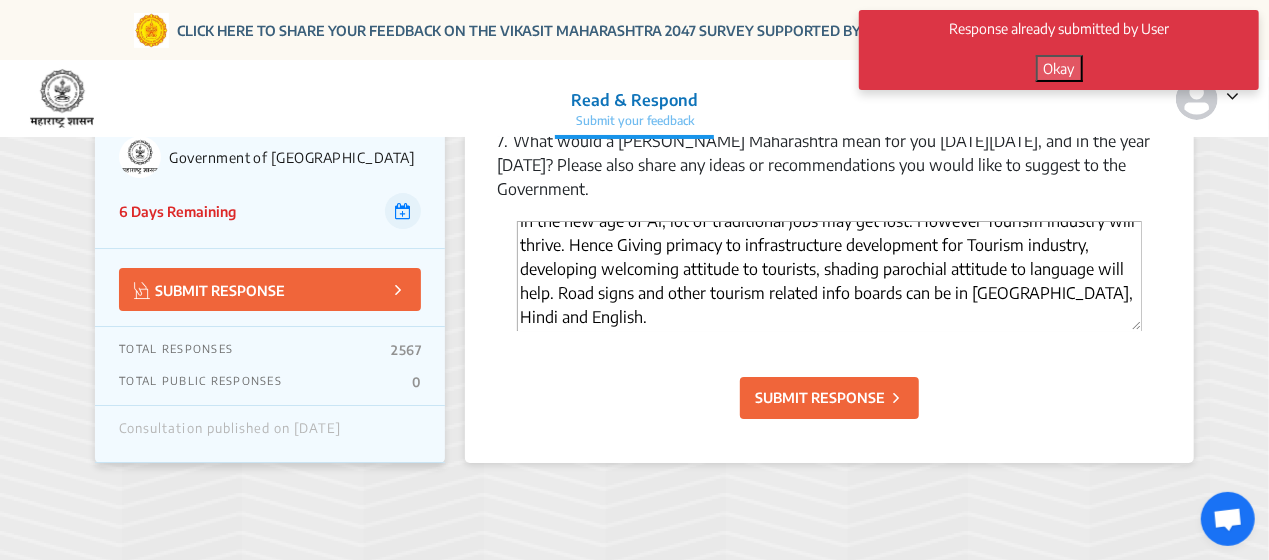 click on "Okay" 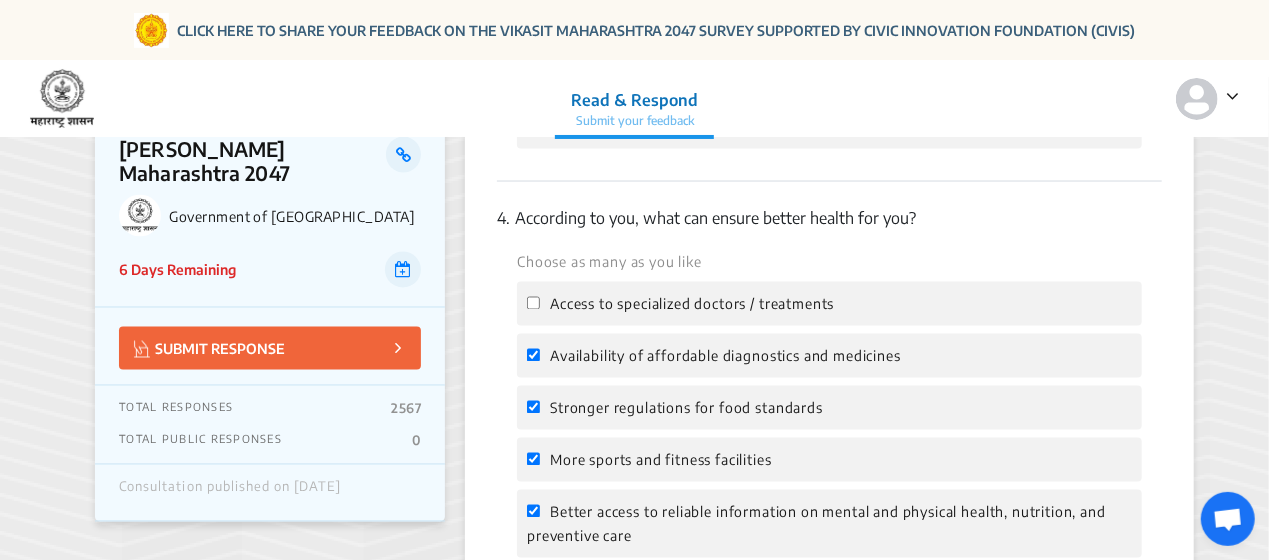 scroll, scrollTop: 1496, scrollLeft: 0, axis: vertical 